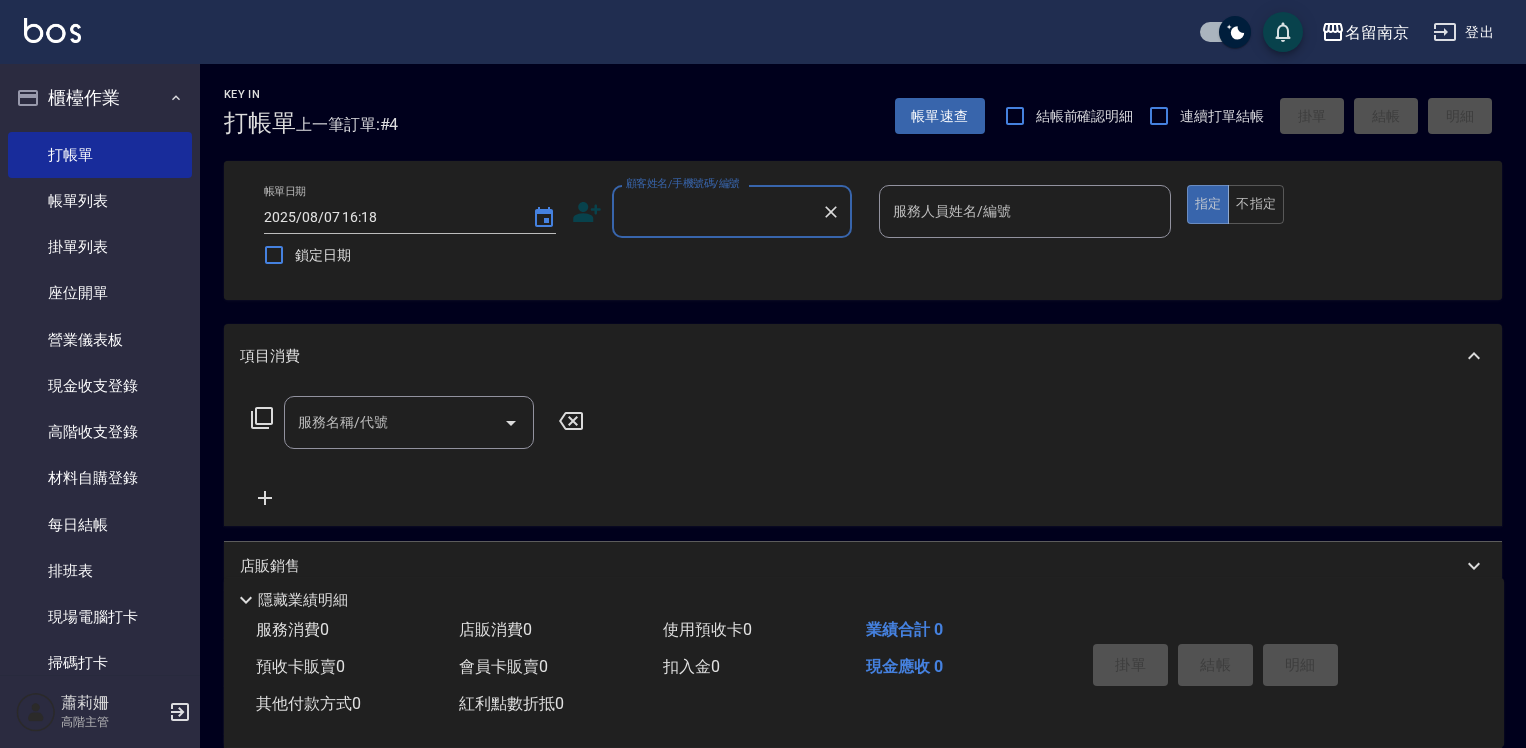 scroll, scrollTop: 0, scrollLeft: 0, axis: both 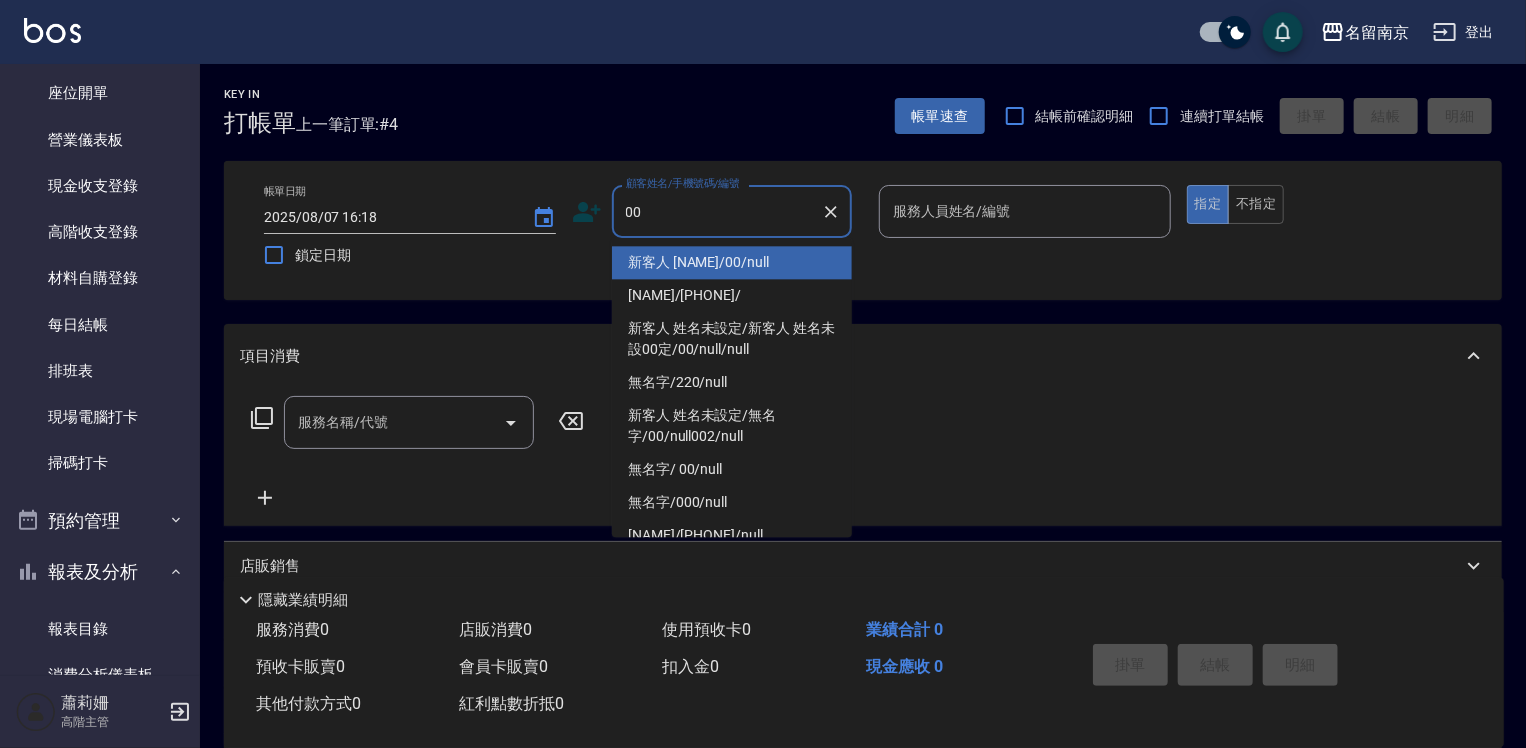 type on "新客人 [NAME]/00/null" 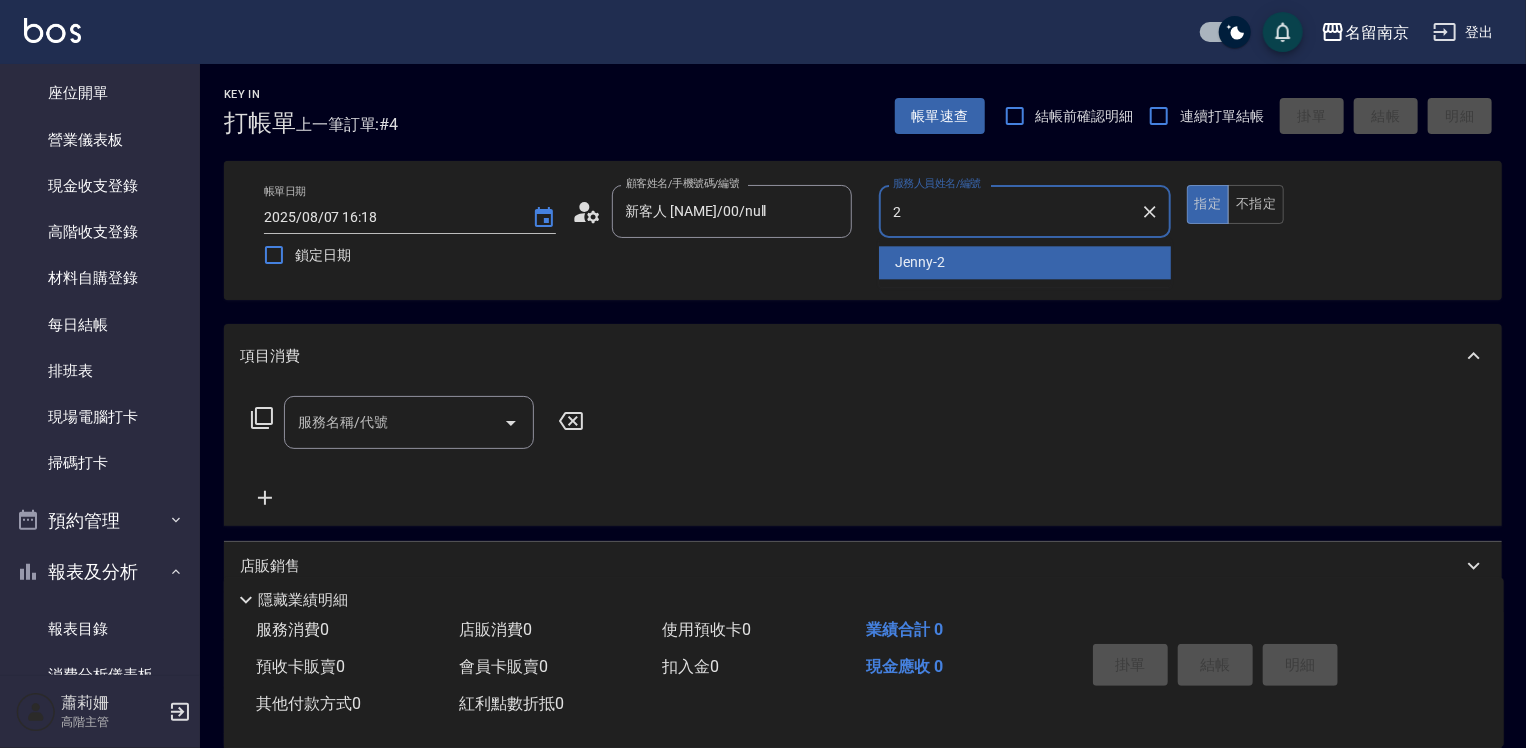 type on "Jenny-2" 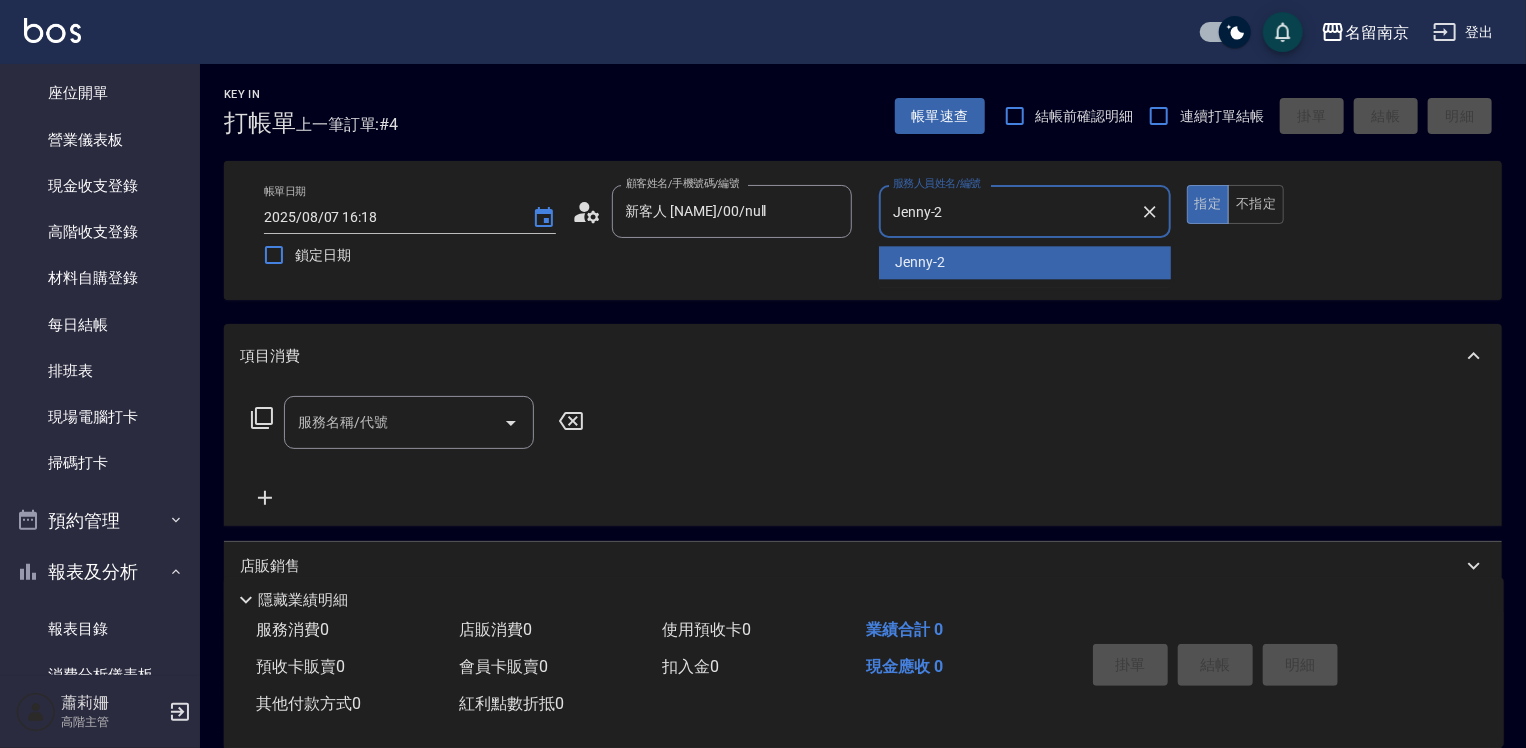 type on "true" 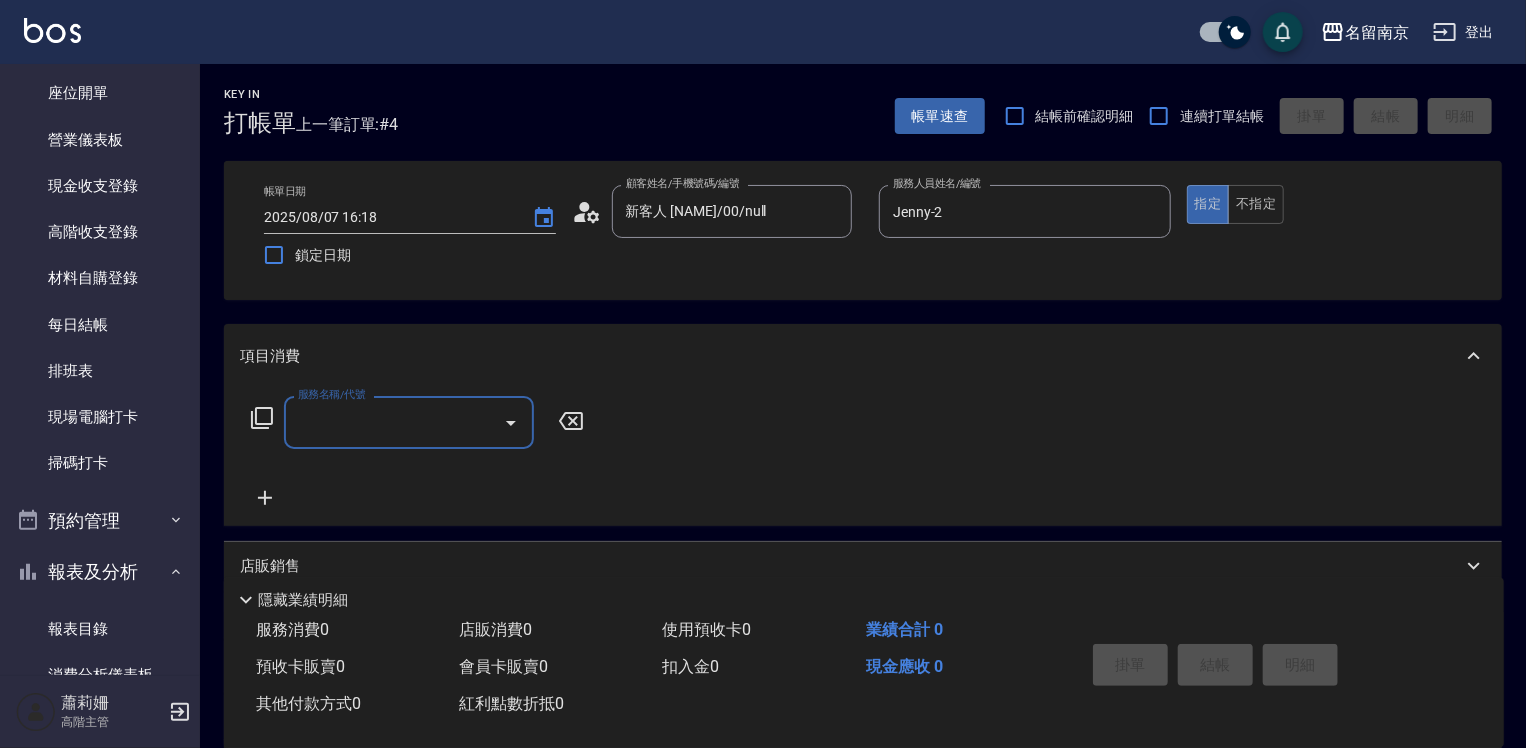 click 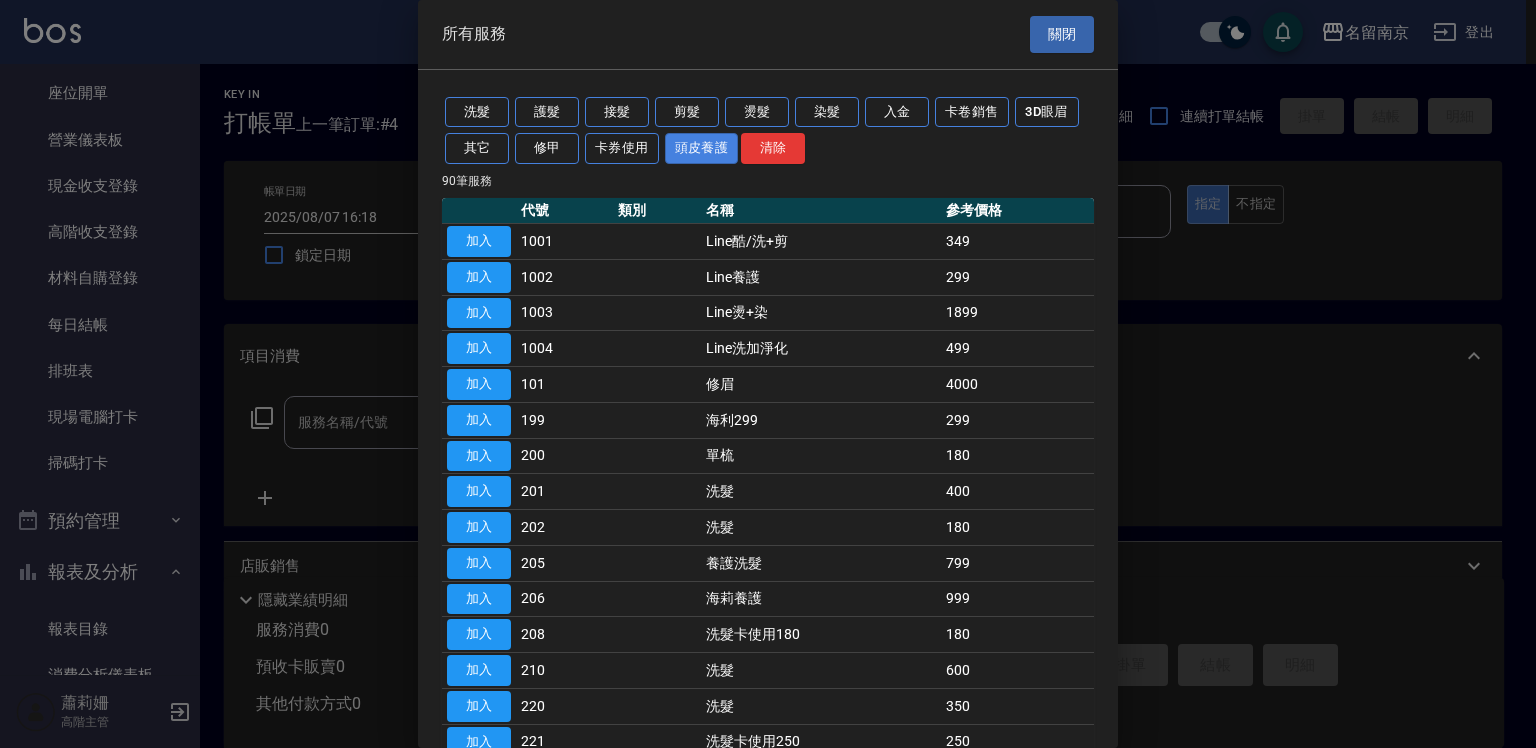 click on "頭皮養護" at bounding box center [702, 148] 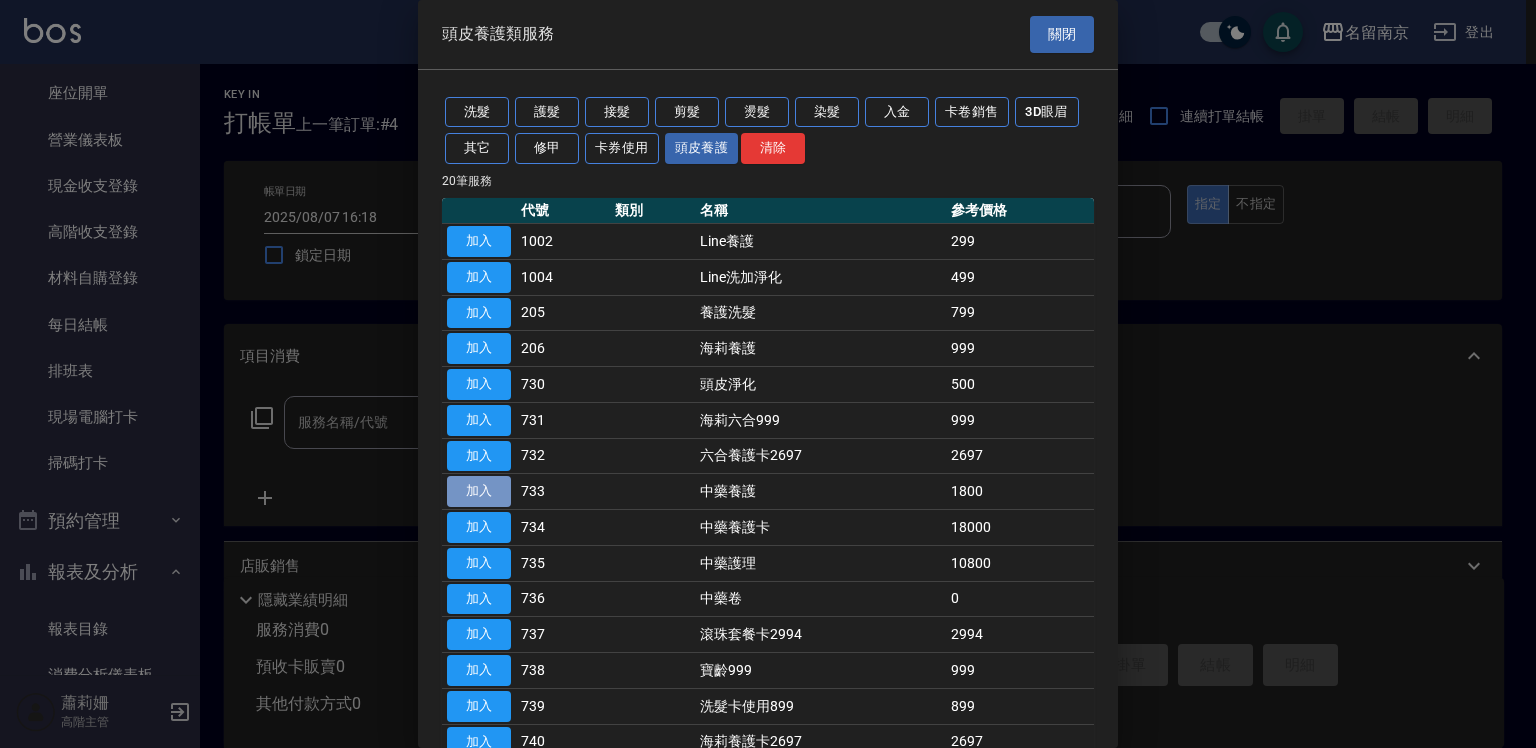 click on "加入" at bounding box center [479, 491] 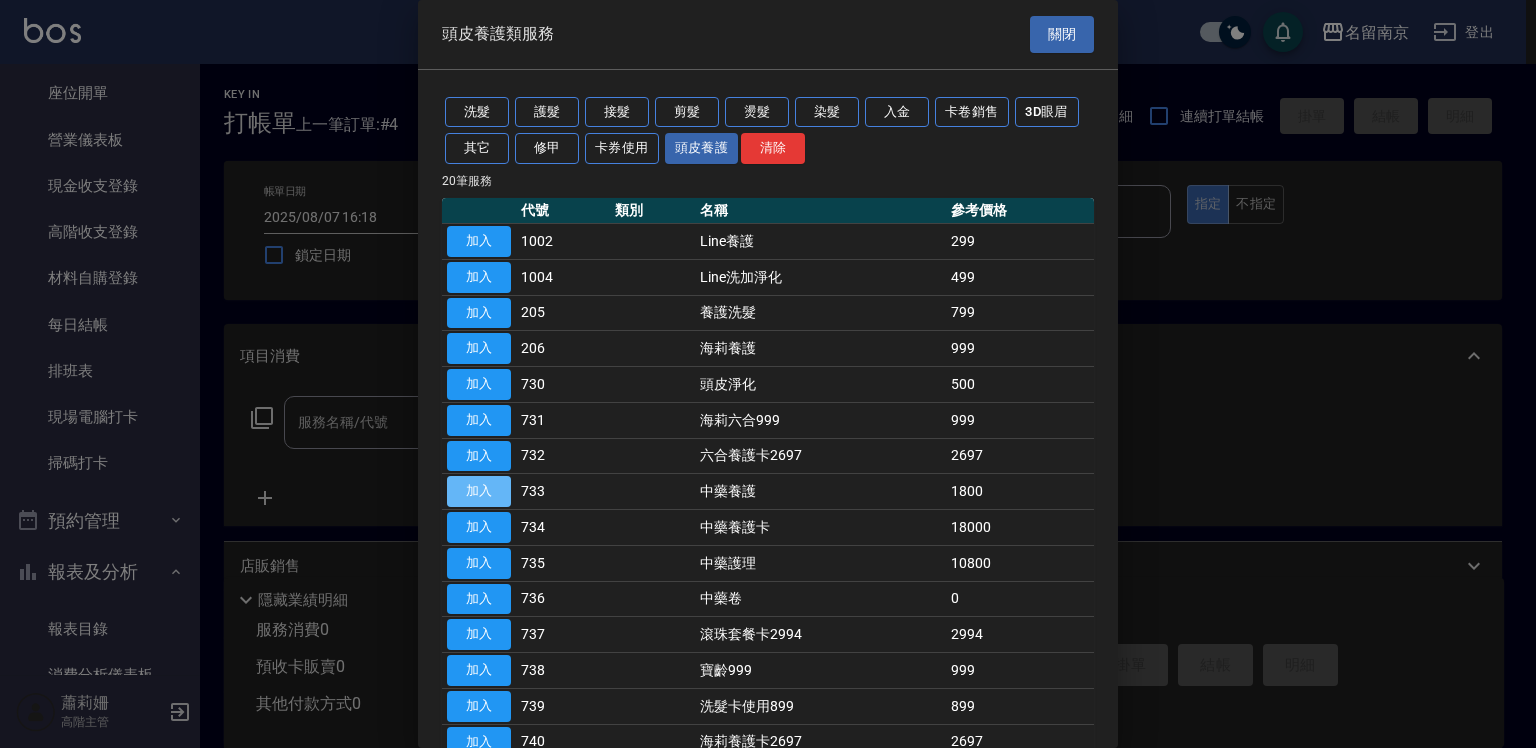 type on "中藥養護(733)" 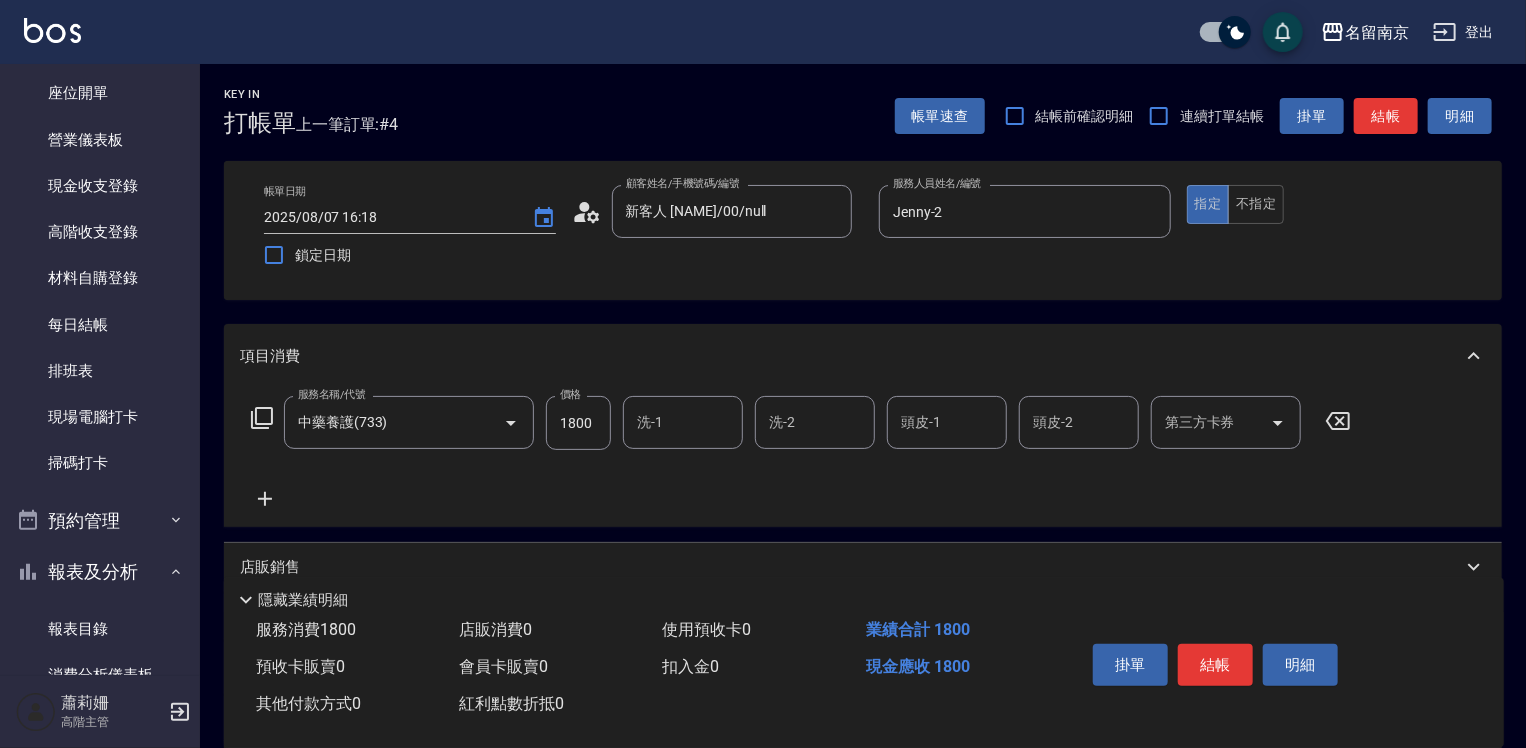 click on "洗-1" at bounding box center (683, 422) 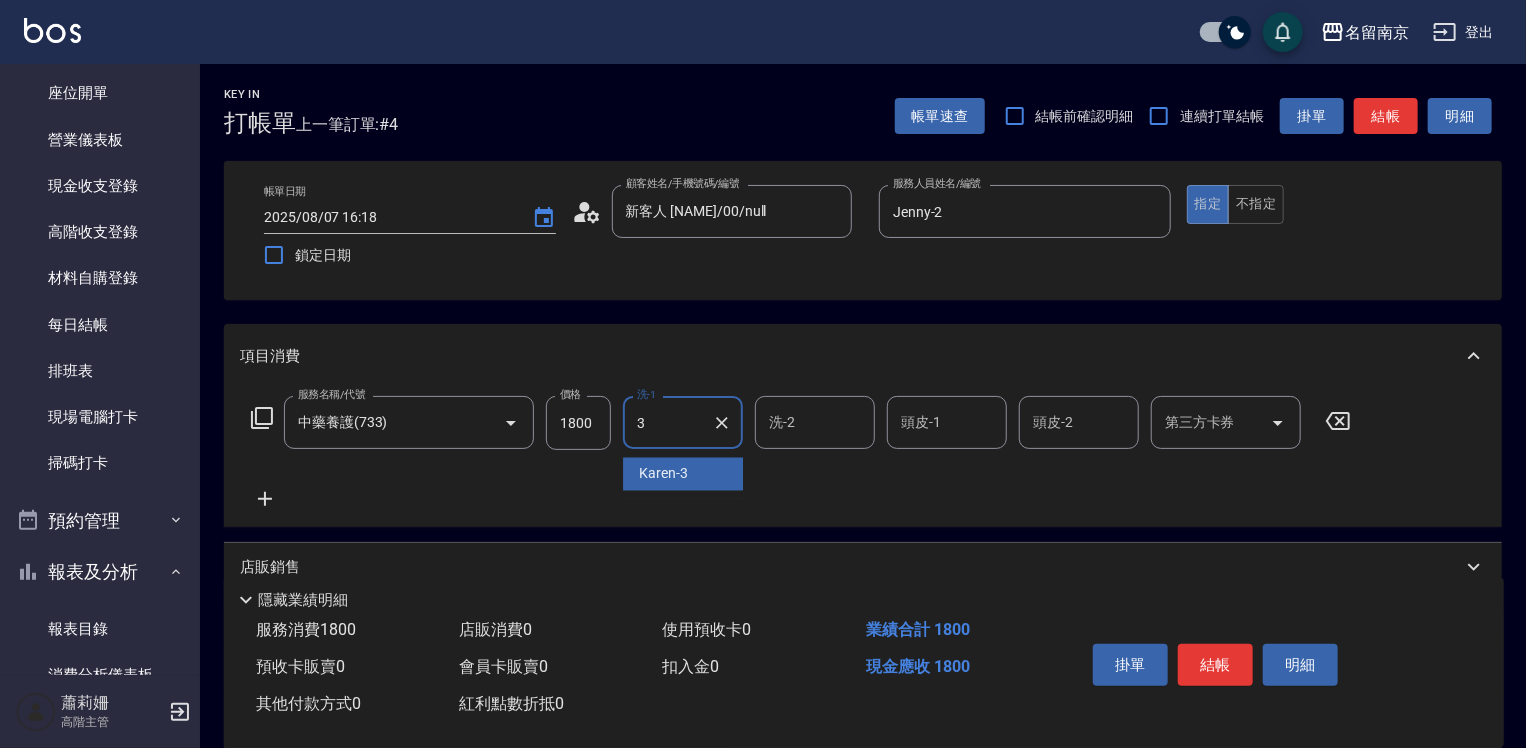 type on "Karen-3" 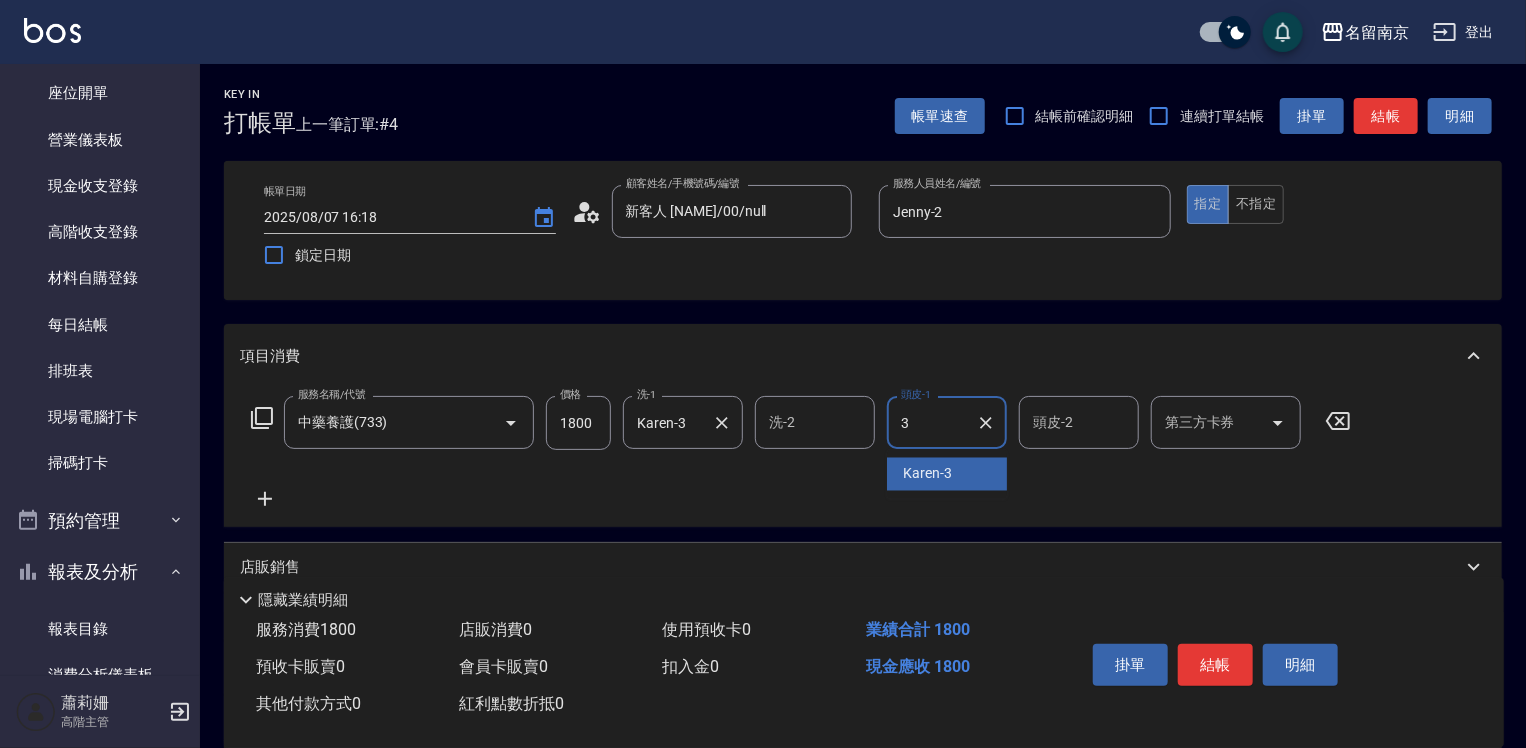 type on "Karen-3" 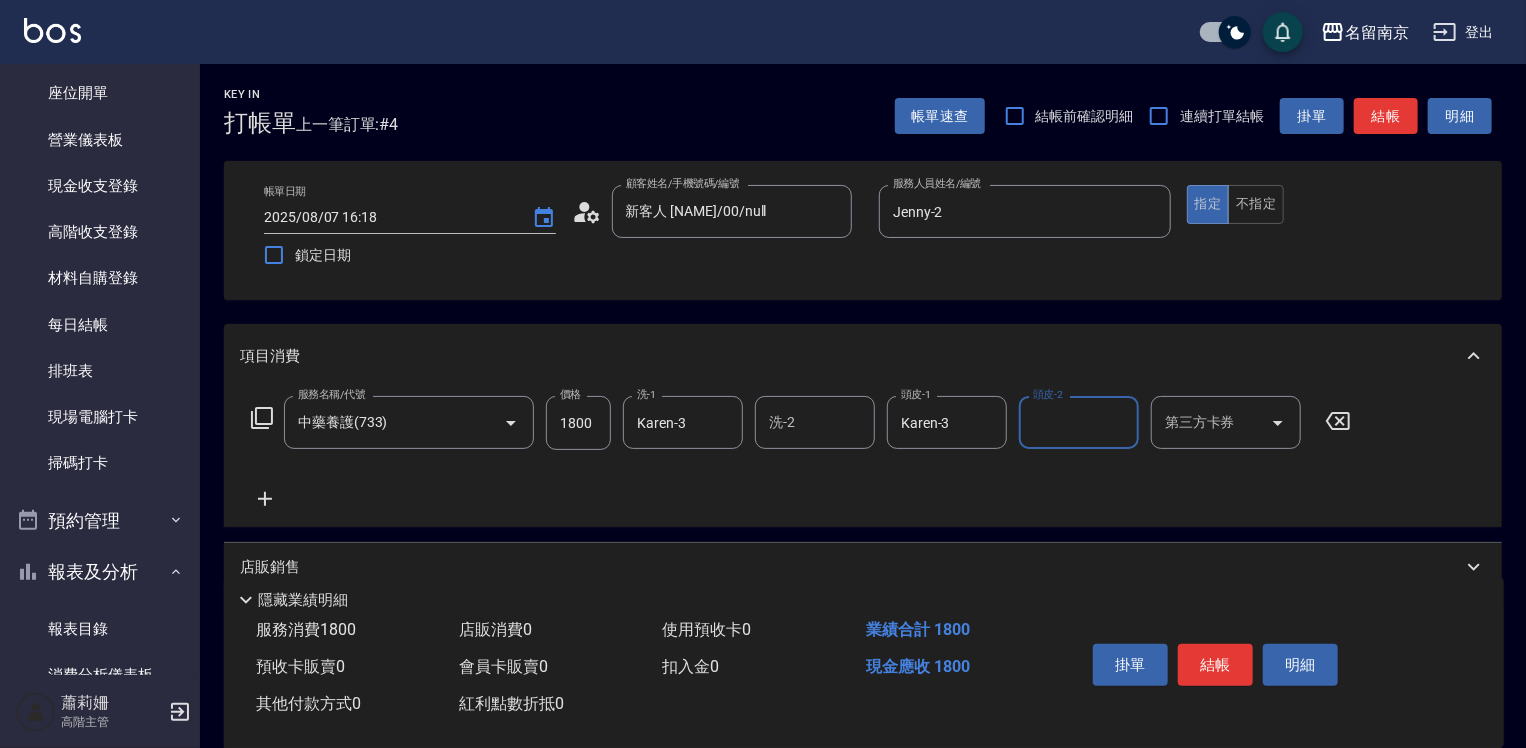 scroll, scrollTop: 200, scrollLeft: 0, axis: vertical 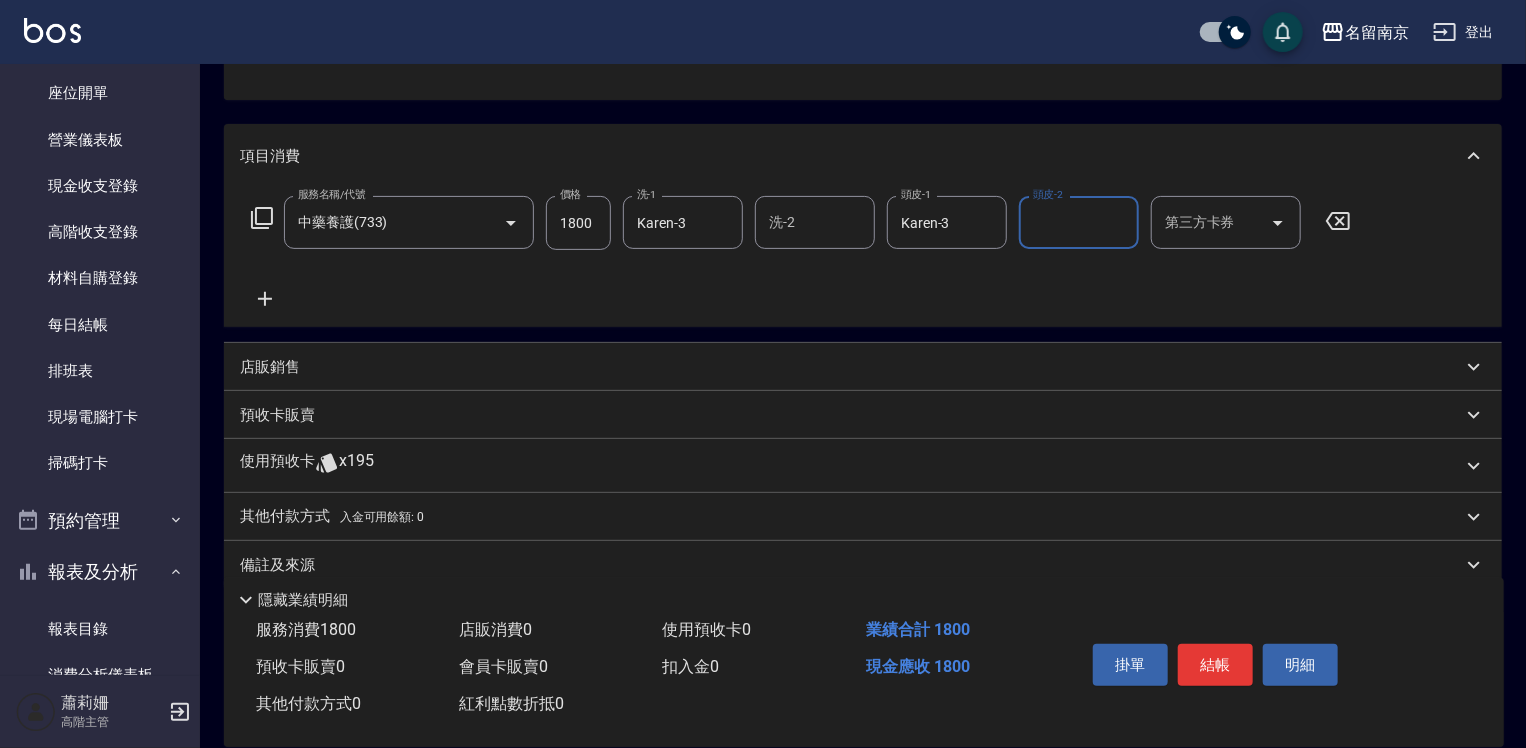 drag, startPoint x: 271, startPoint y: 364, endPoint x: 298, endPoint y: 403, distance: 47.434166 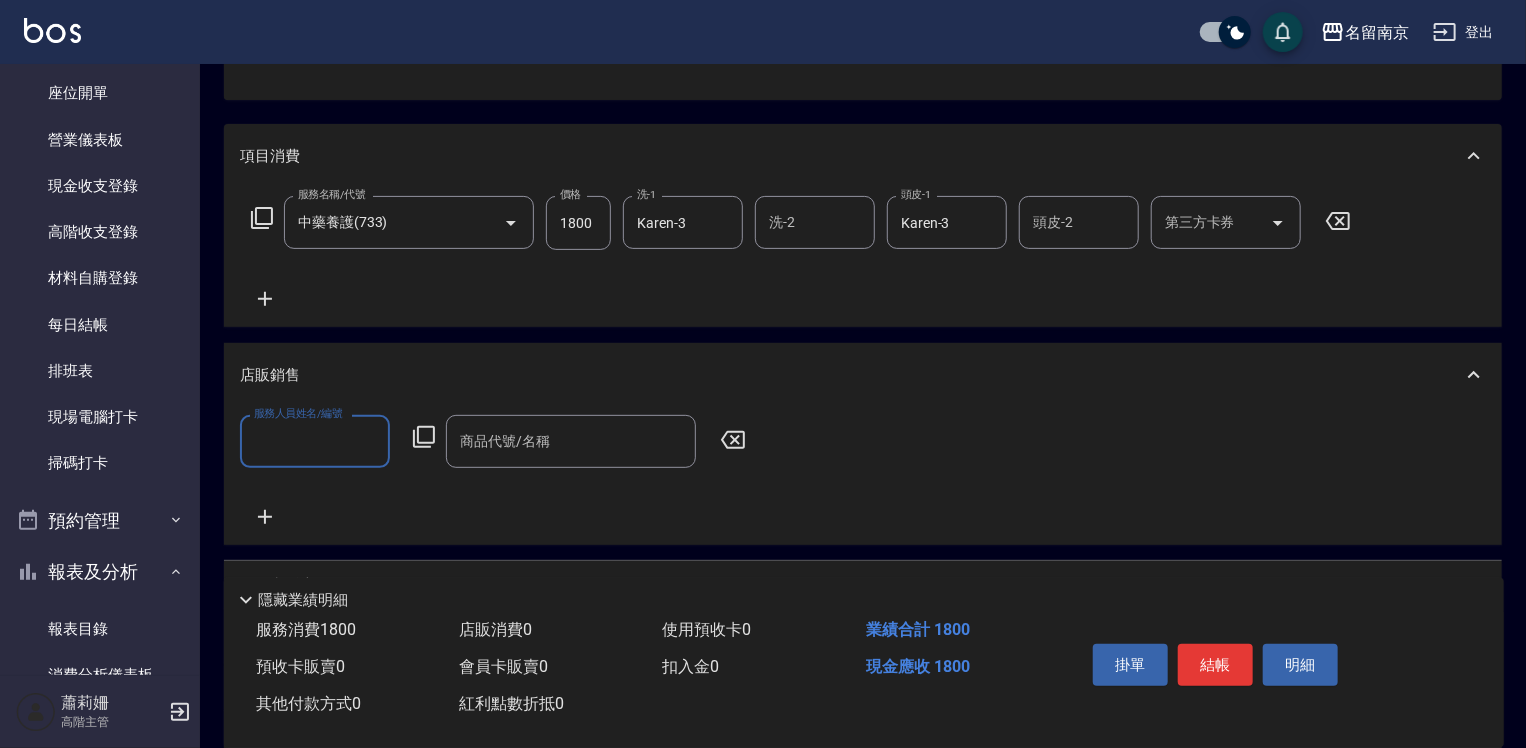 scroll, scrollTop: 0, scrollLeft: 0, axis: both 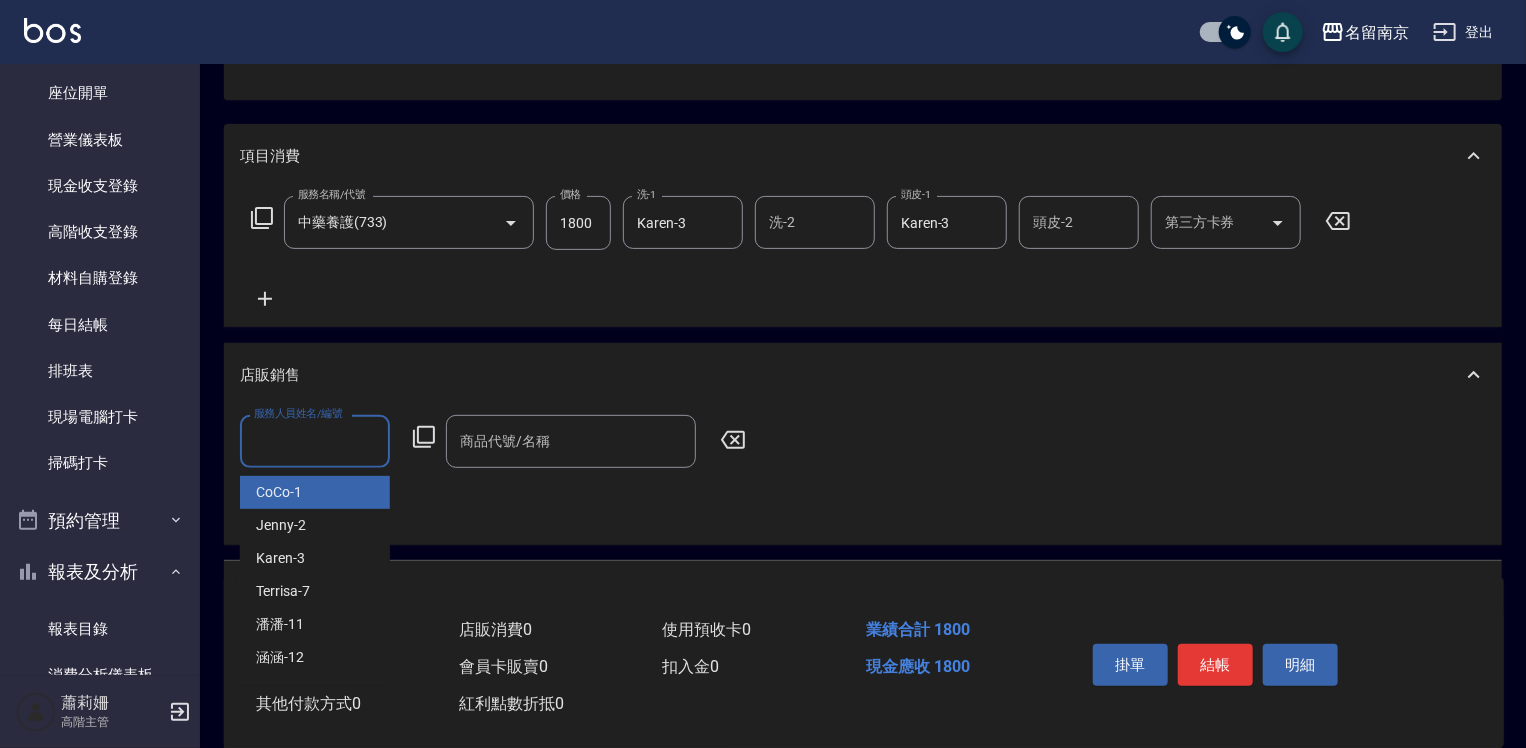 click on "服務人員姓名/編號" at bounding box center [315, 441] 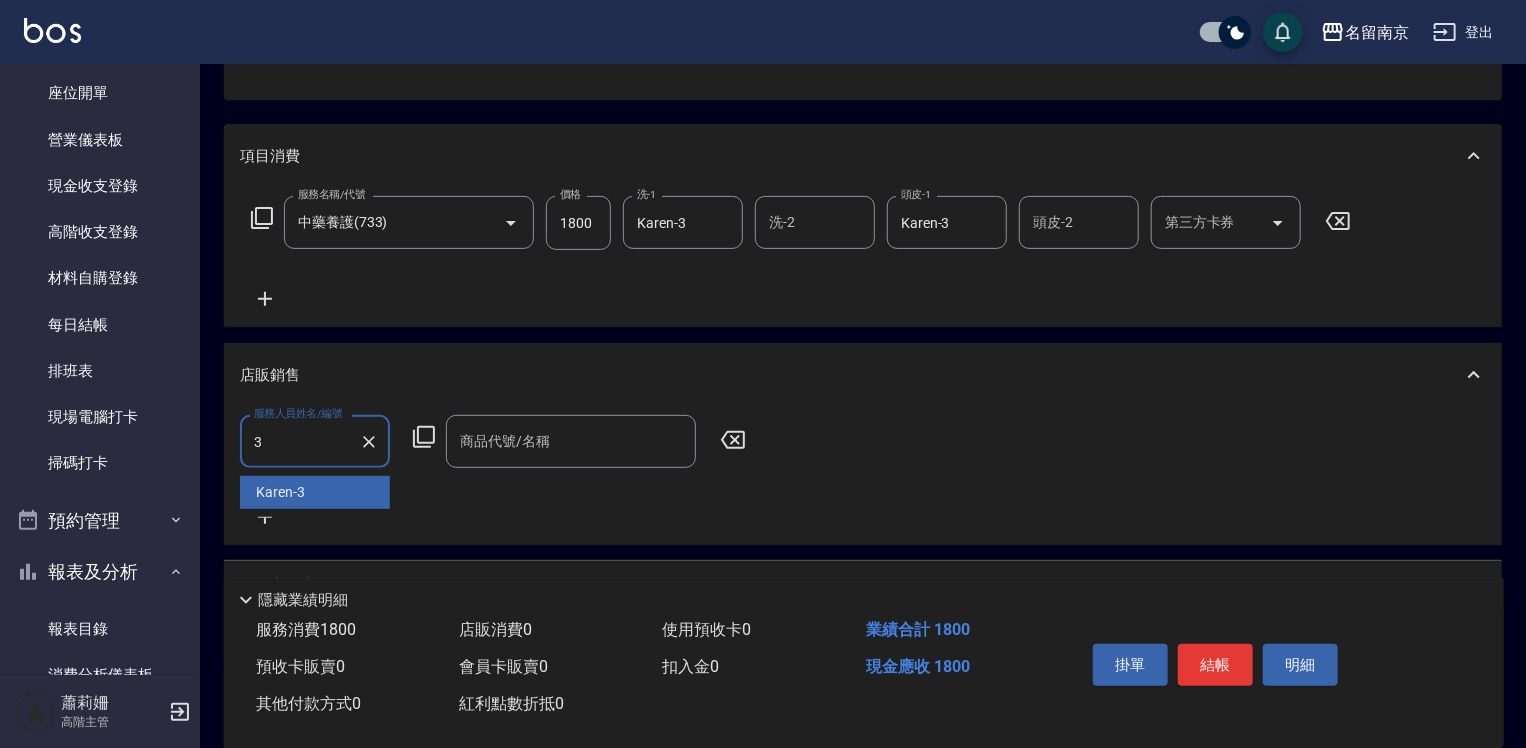 type on "Karen-3" 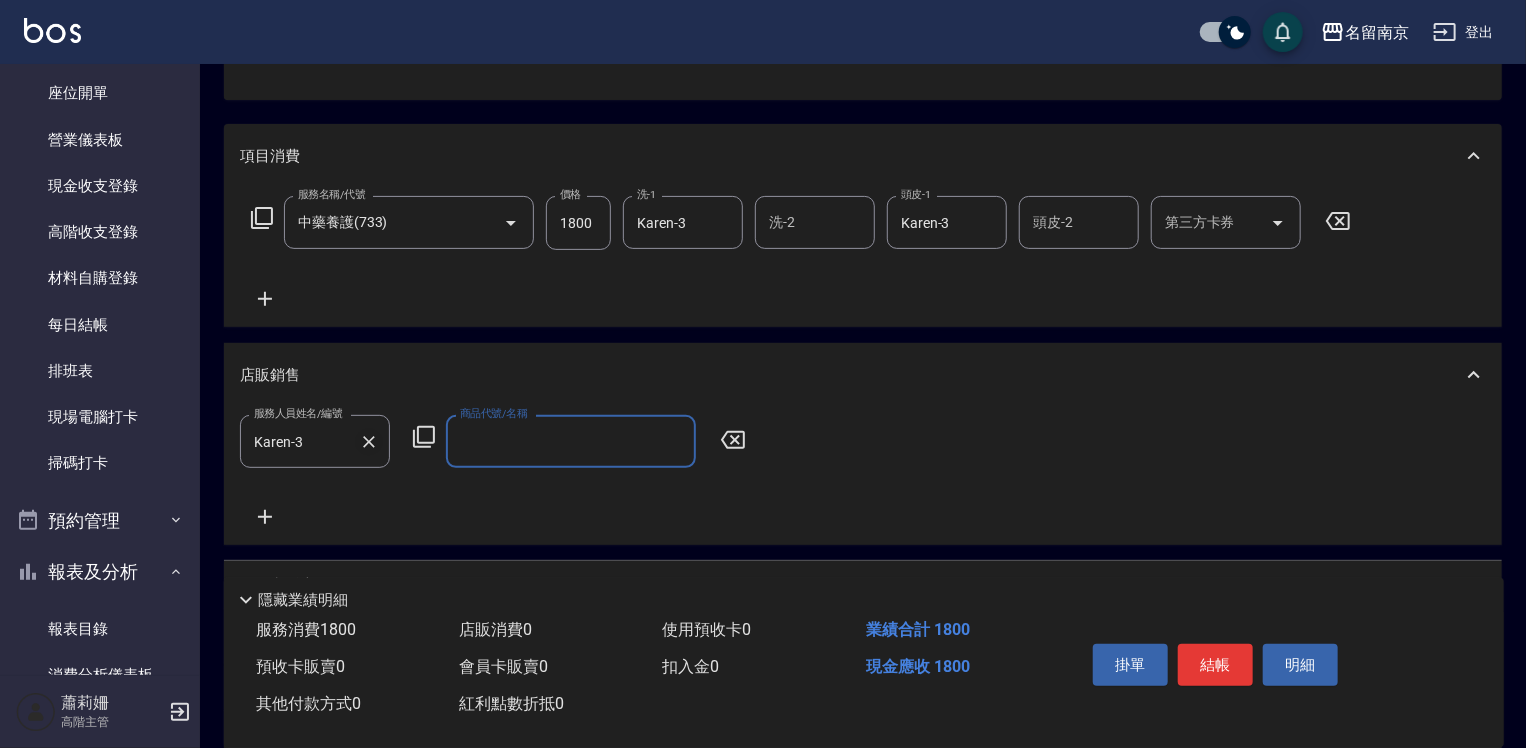 click 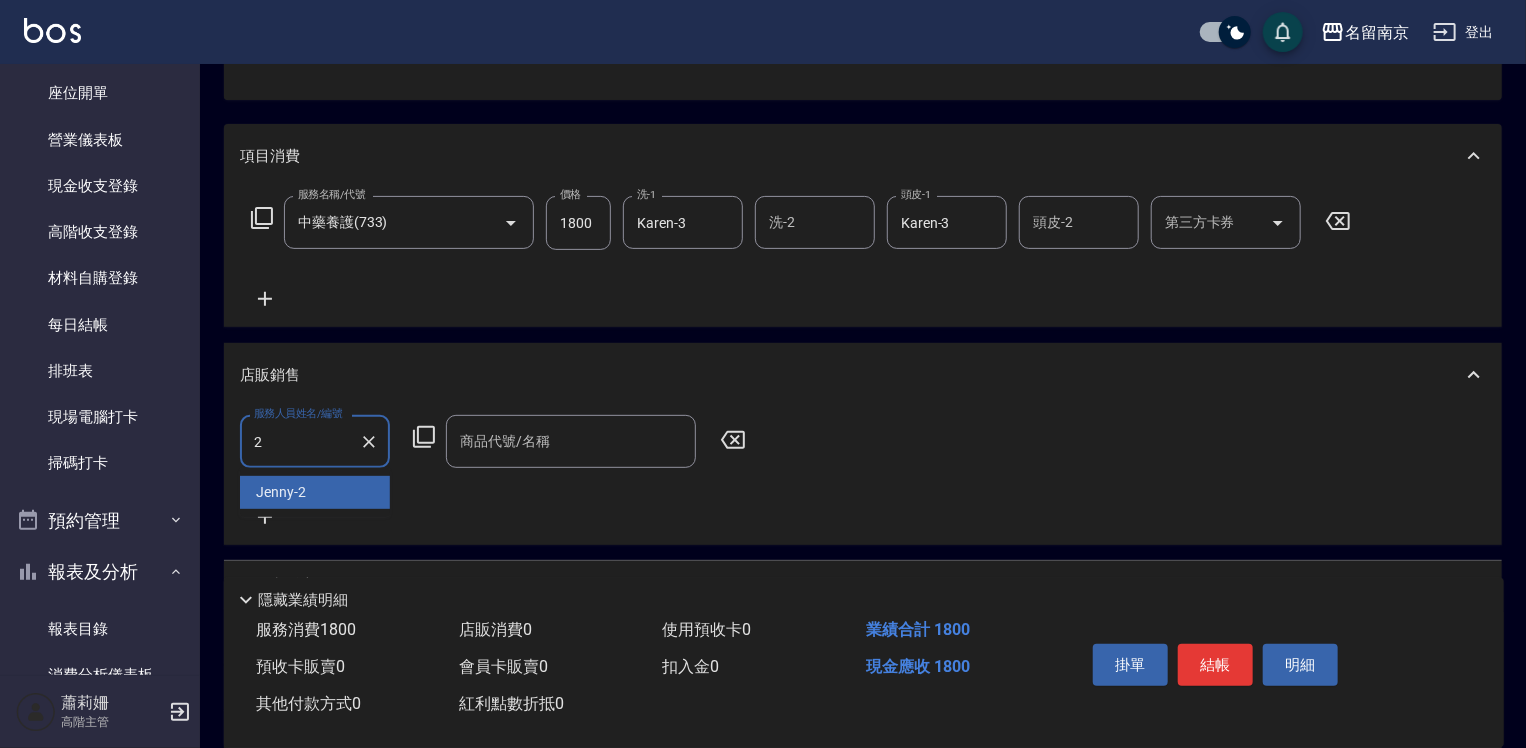 type on "Jenny-2" 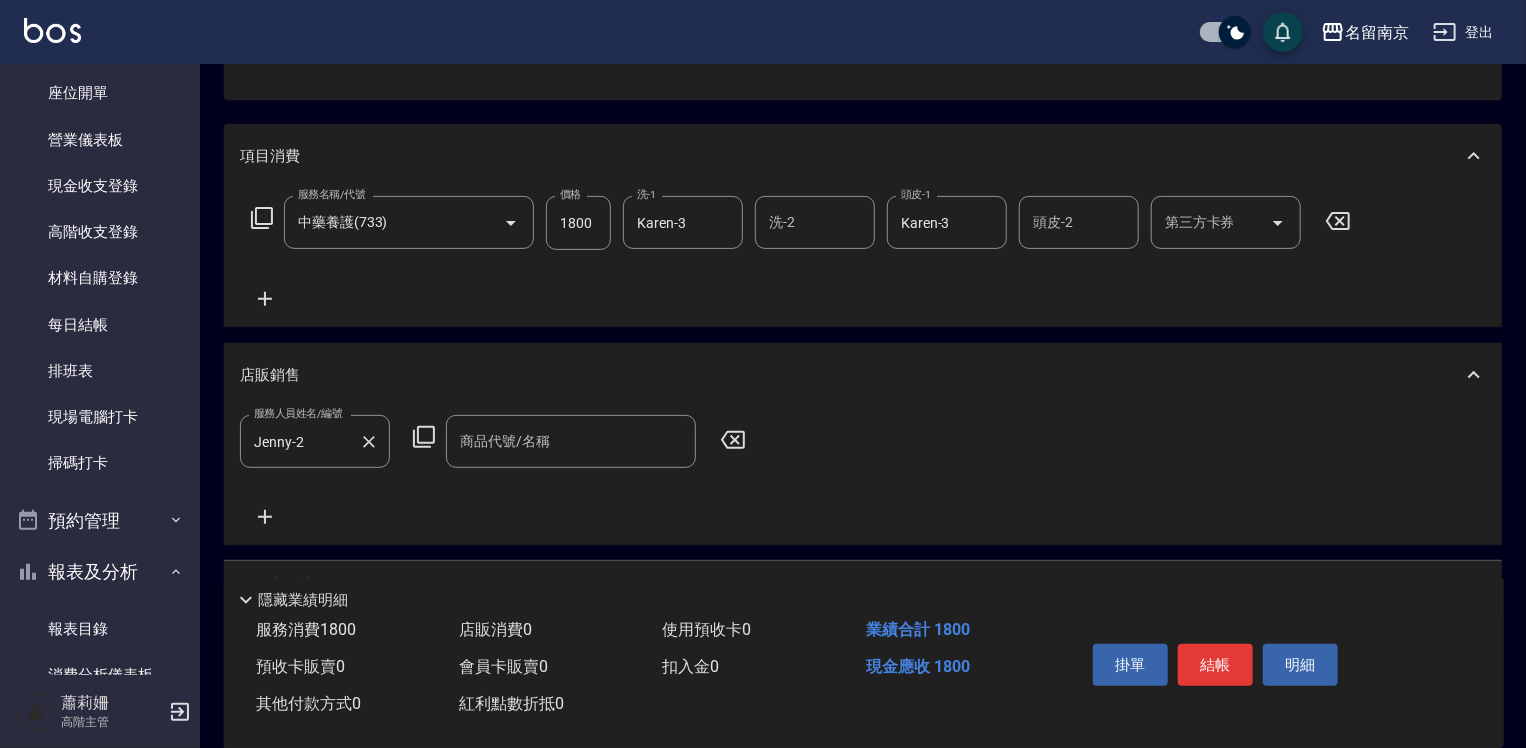 click 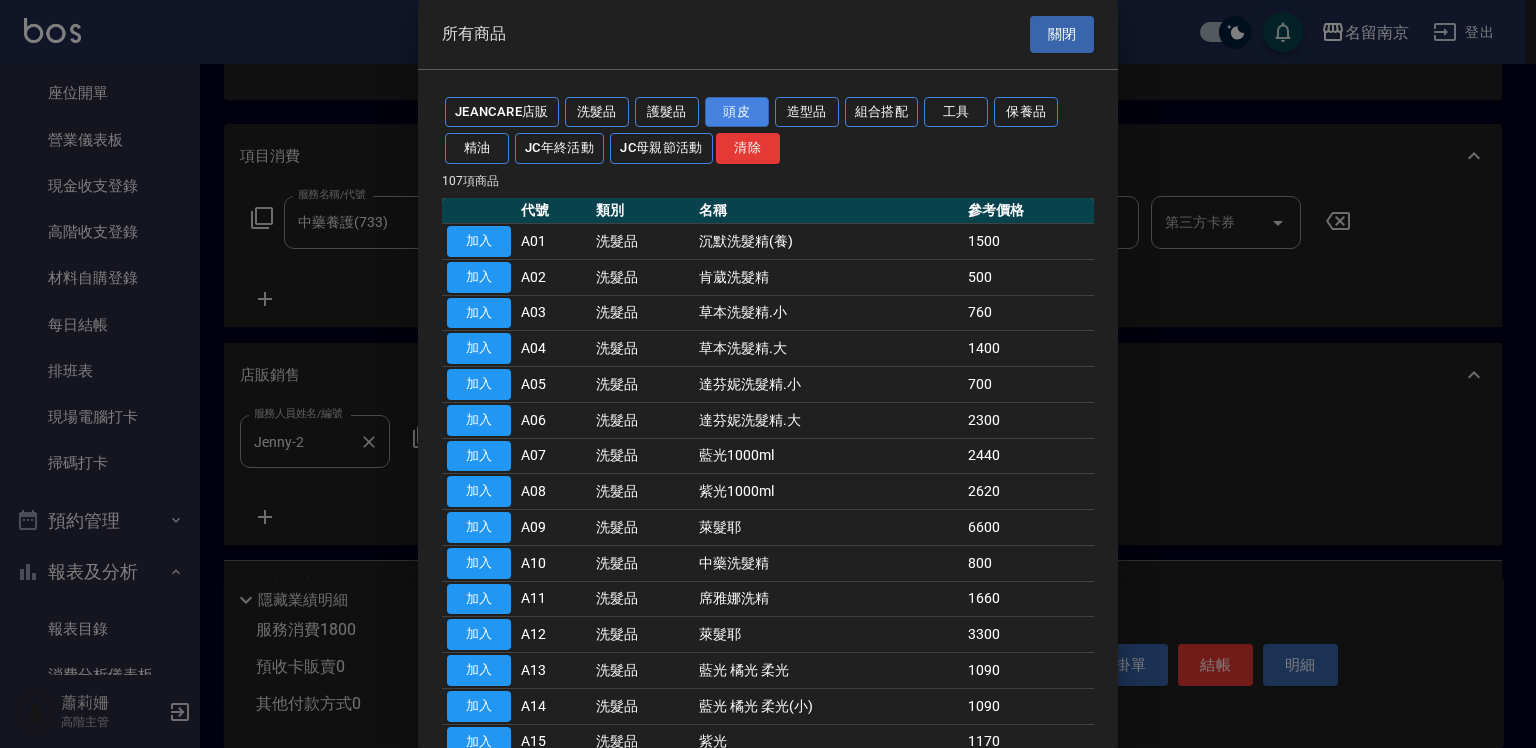 click on "頭皮" at bounding box center [737, 112] 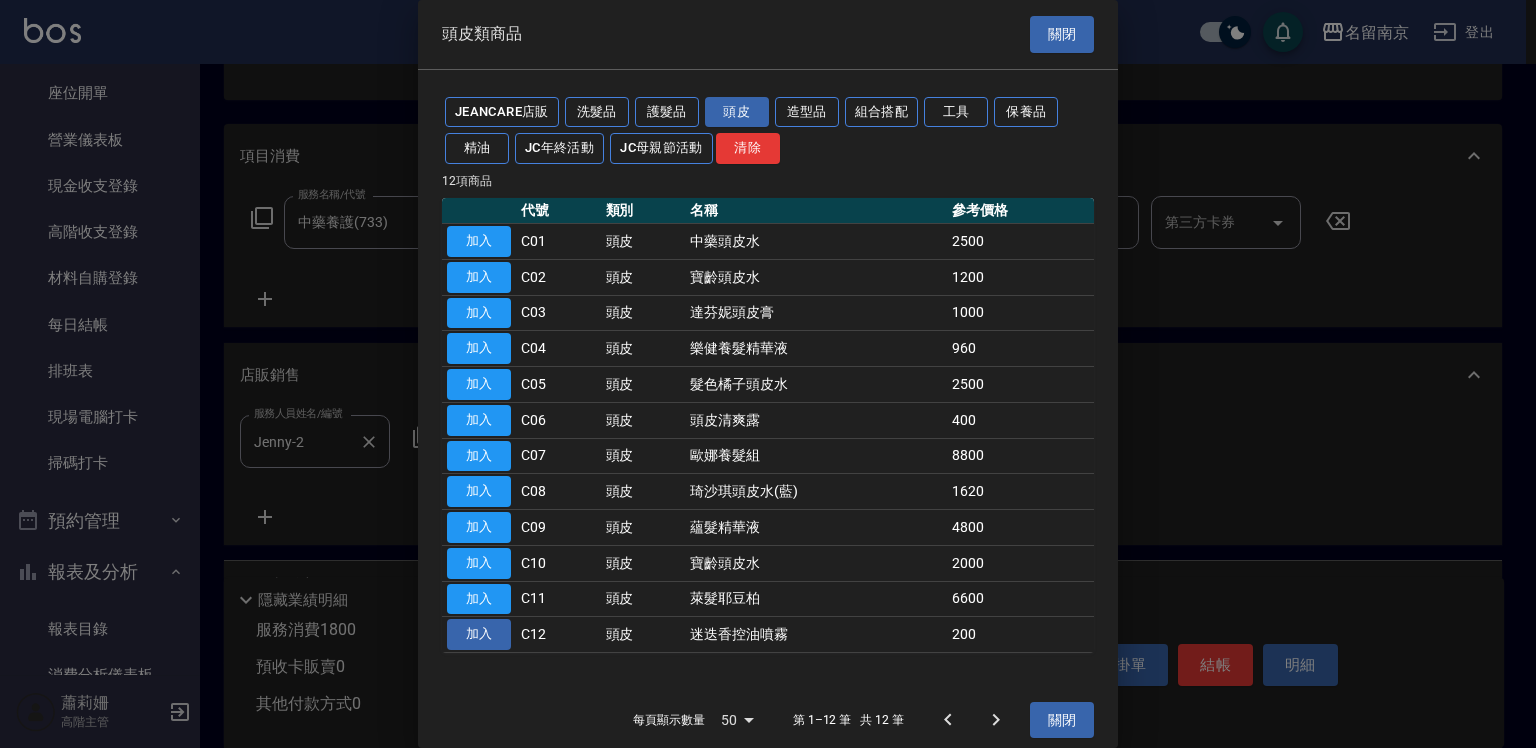 click on "加入" at bounding box center [479, 634] 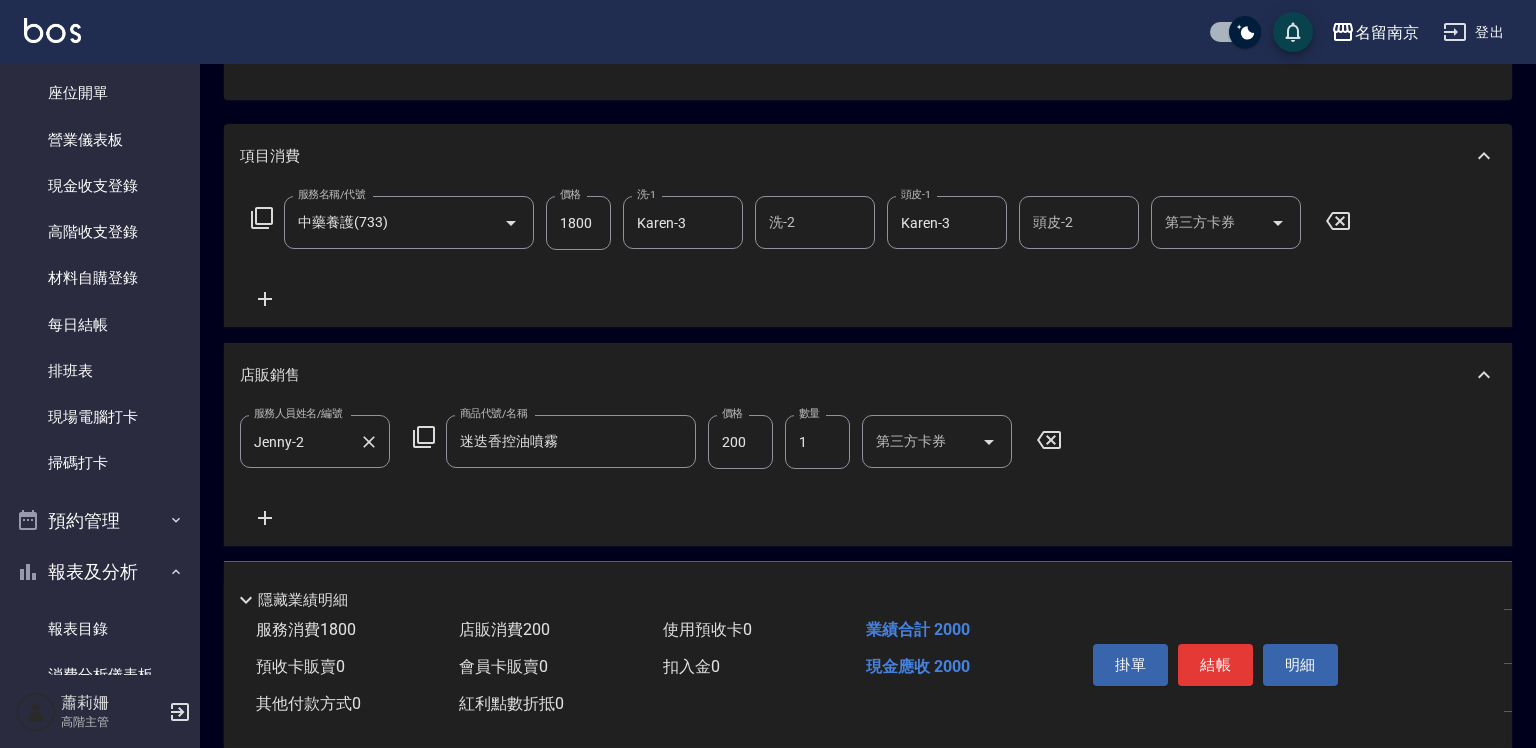 type on "迷迭香控油噴霧" 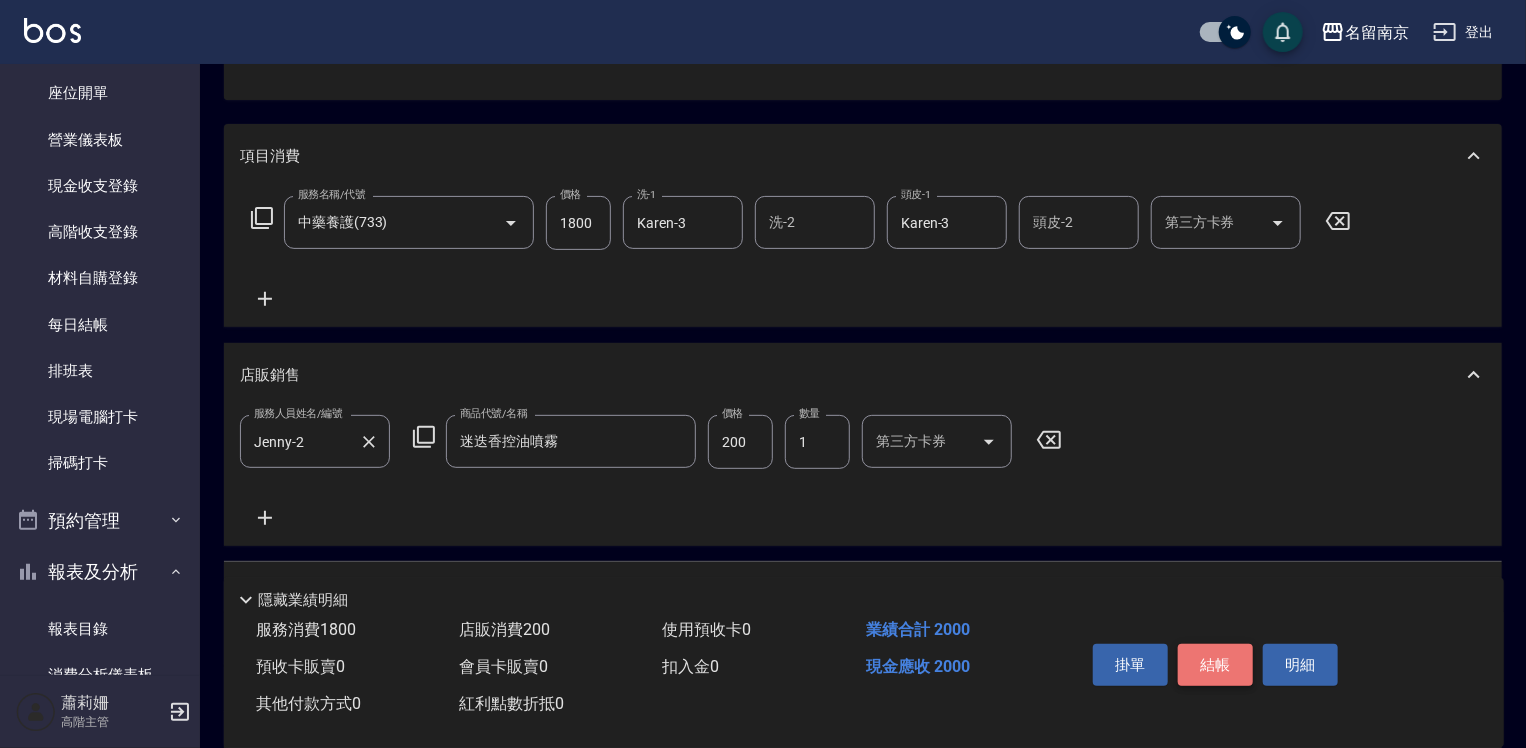 click on "結帳" at bounding box center [1215, 665] 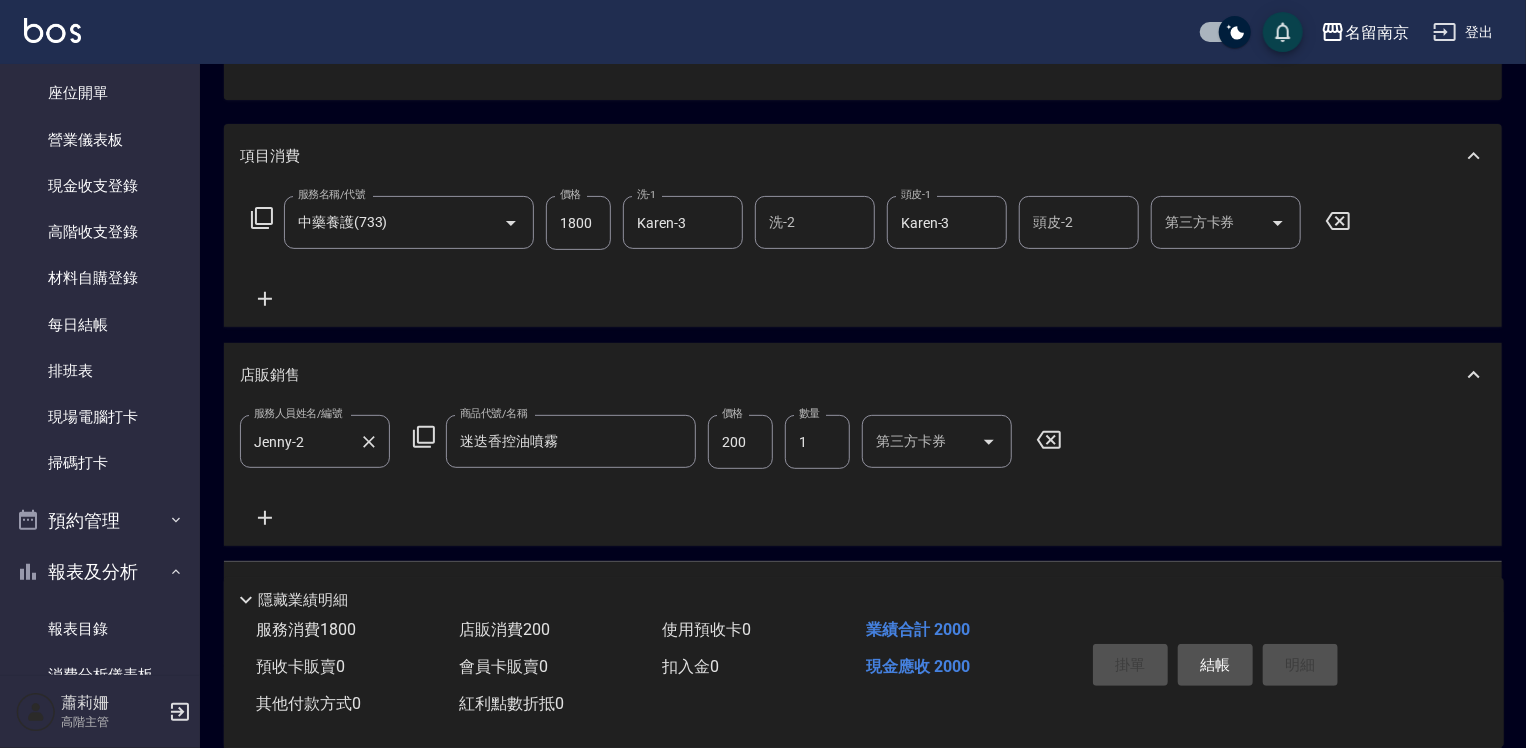 scroll, scrollTop: 0, scrollLeft: 0, axis: both 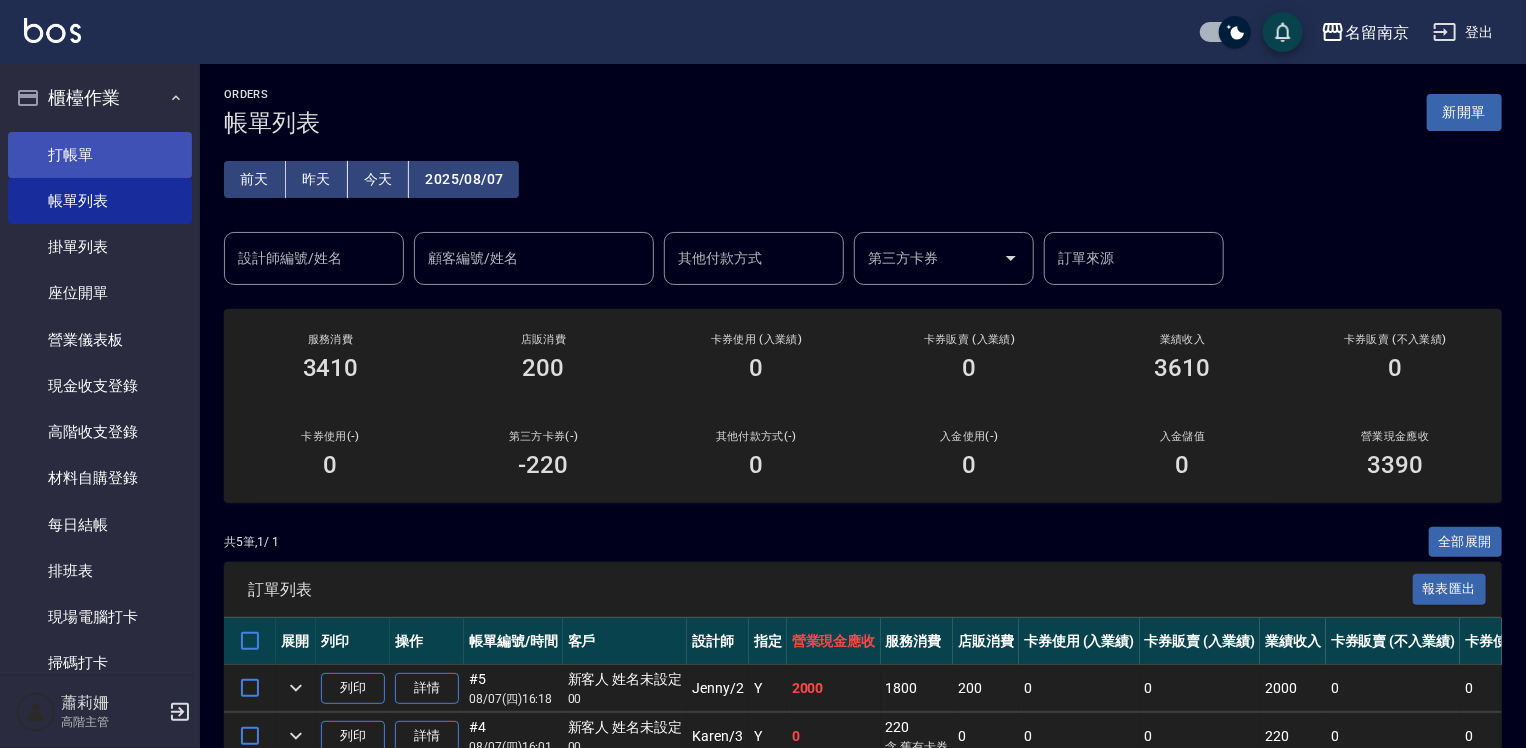 click on "打帳單" at bounding box center (100, 155) 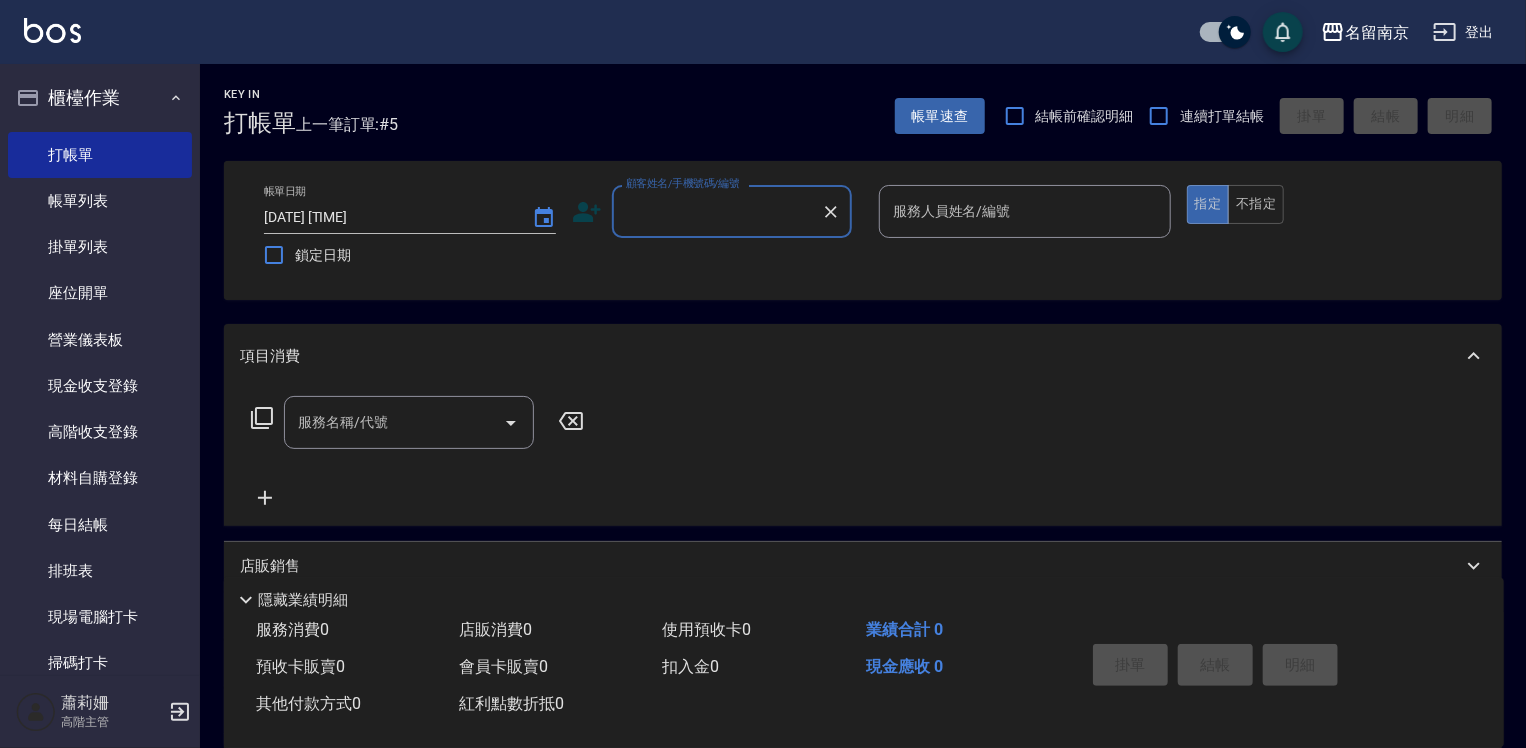 click on "顧客姓名/手機號碼/編號" at bounding box center (717, 211) 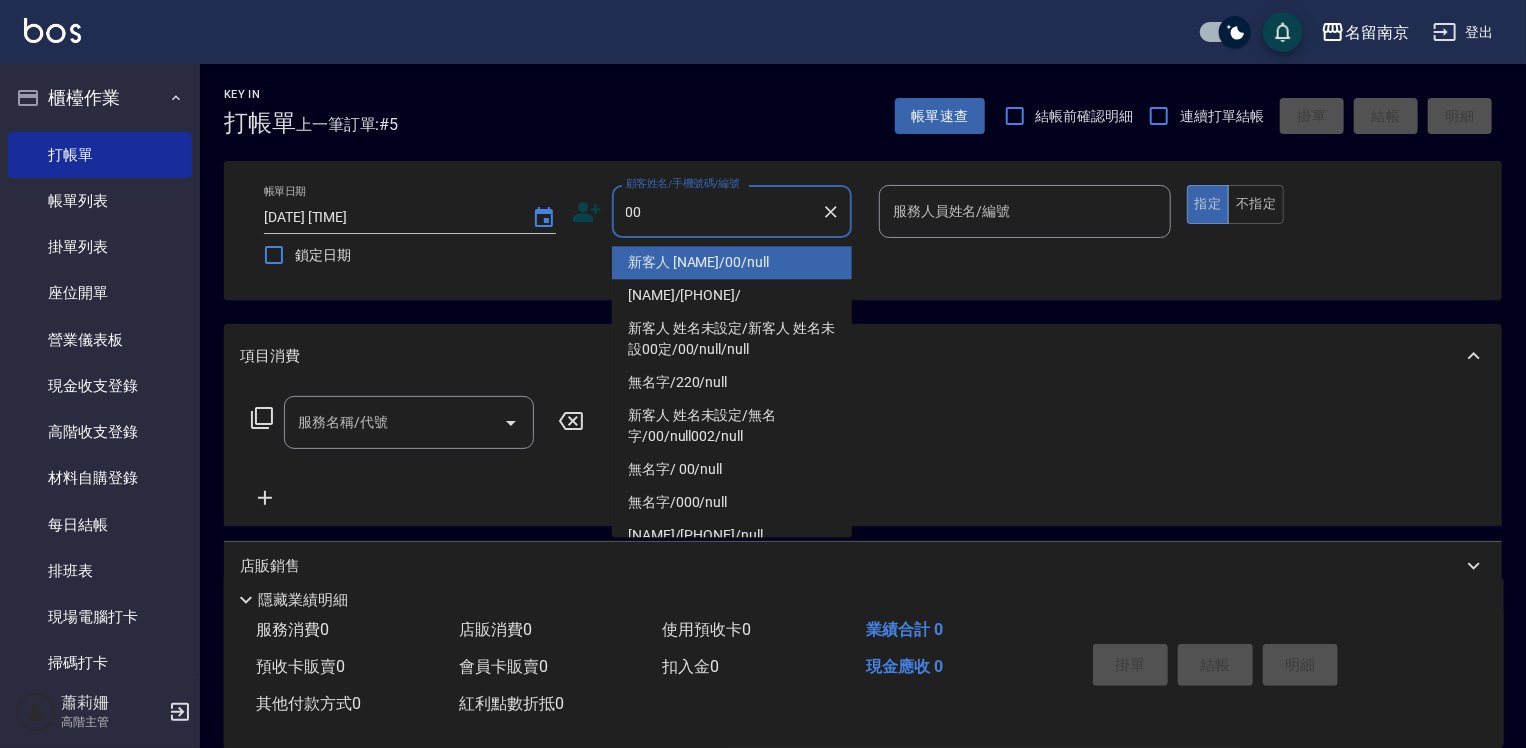 type on "新客人 [NAME]/00/null" 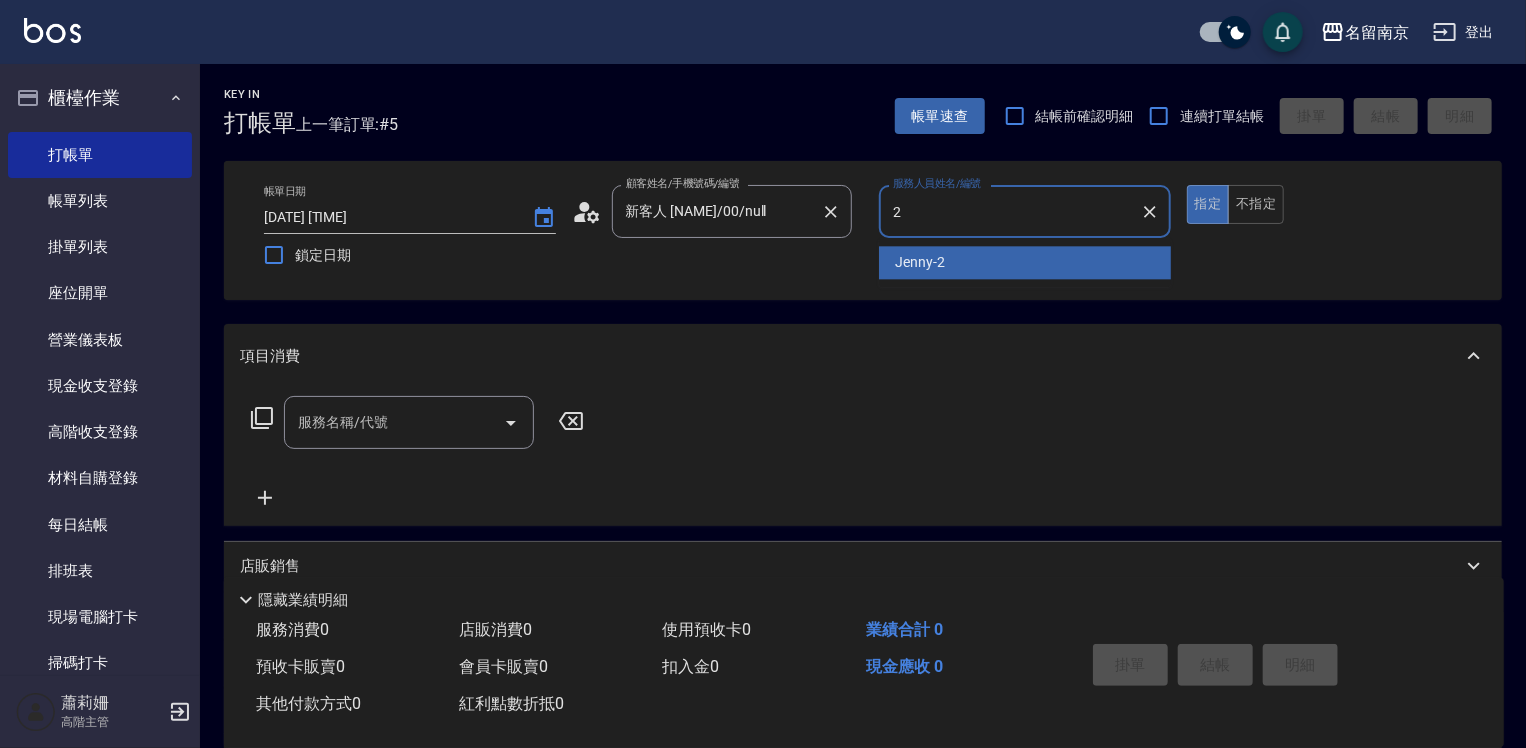 type on "Jenny-2" 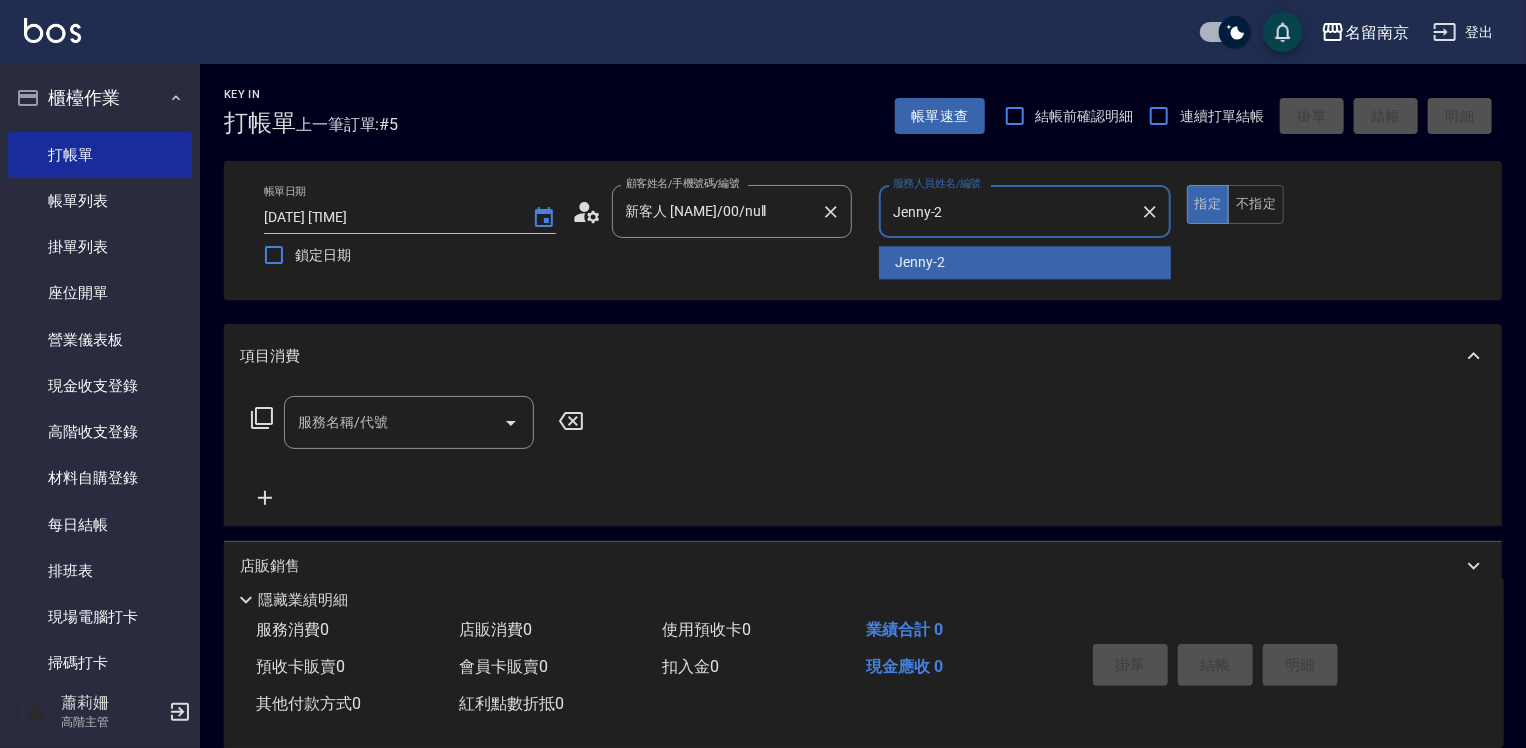 type on "true" 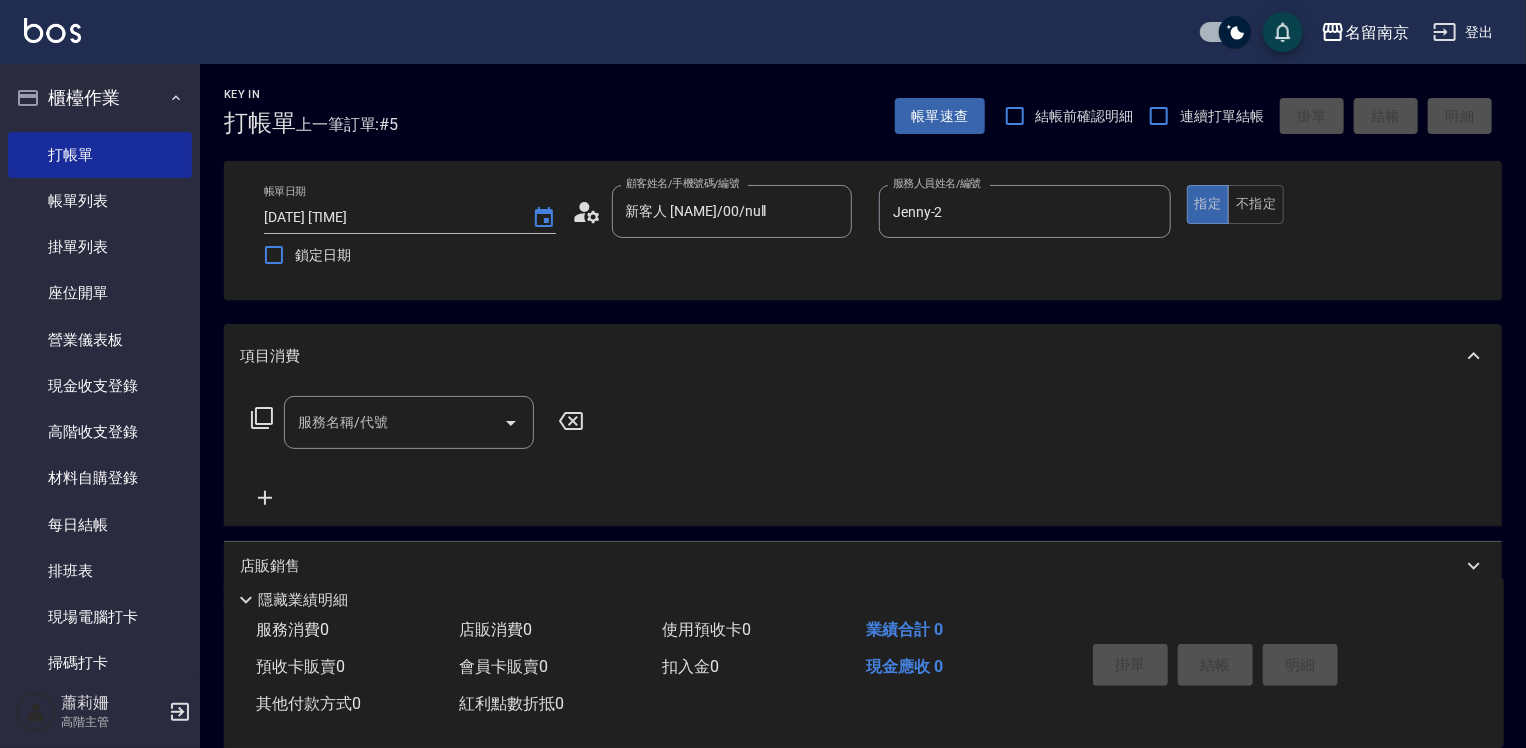 click 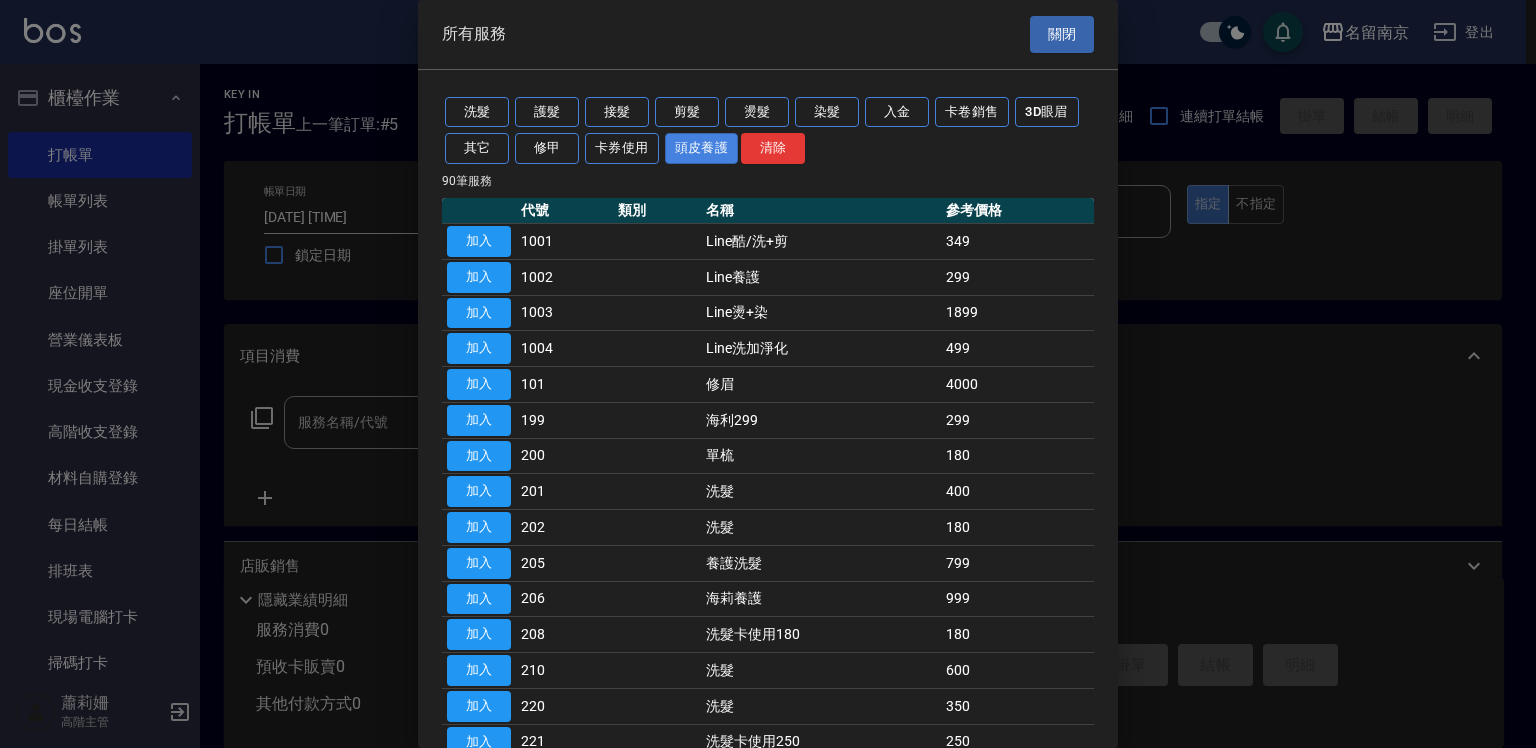 click on "頭皮養護" at bounding box center (702, 148) 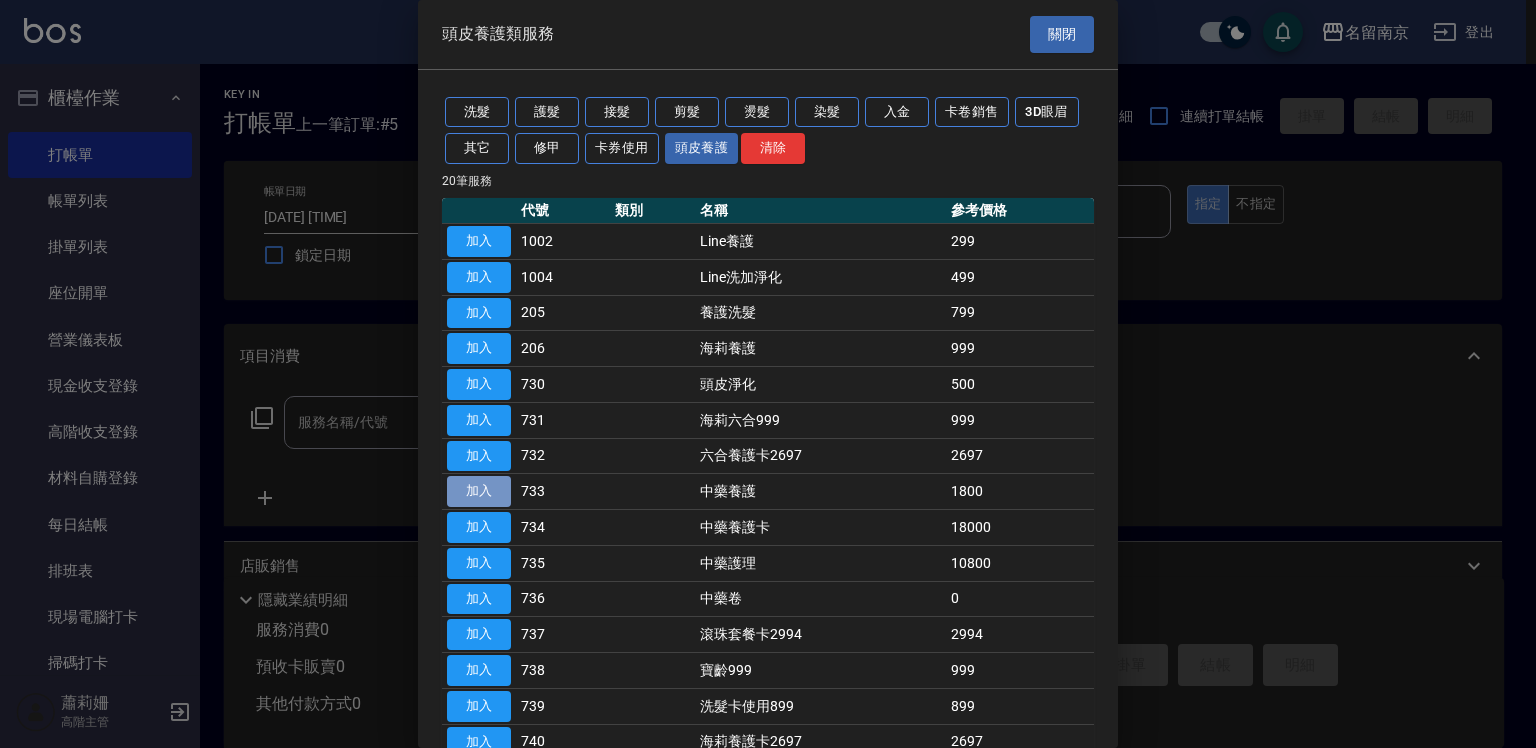 click on "加入" at bounding box center (479, 491) 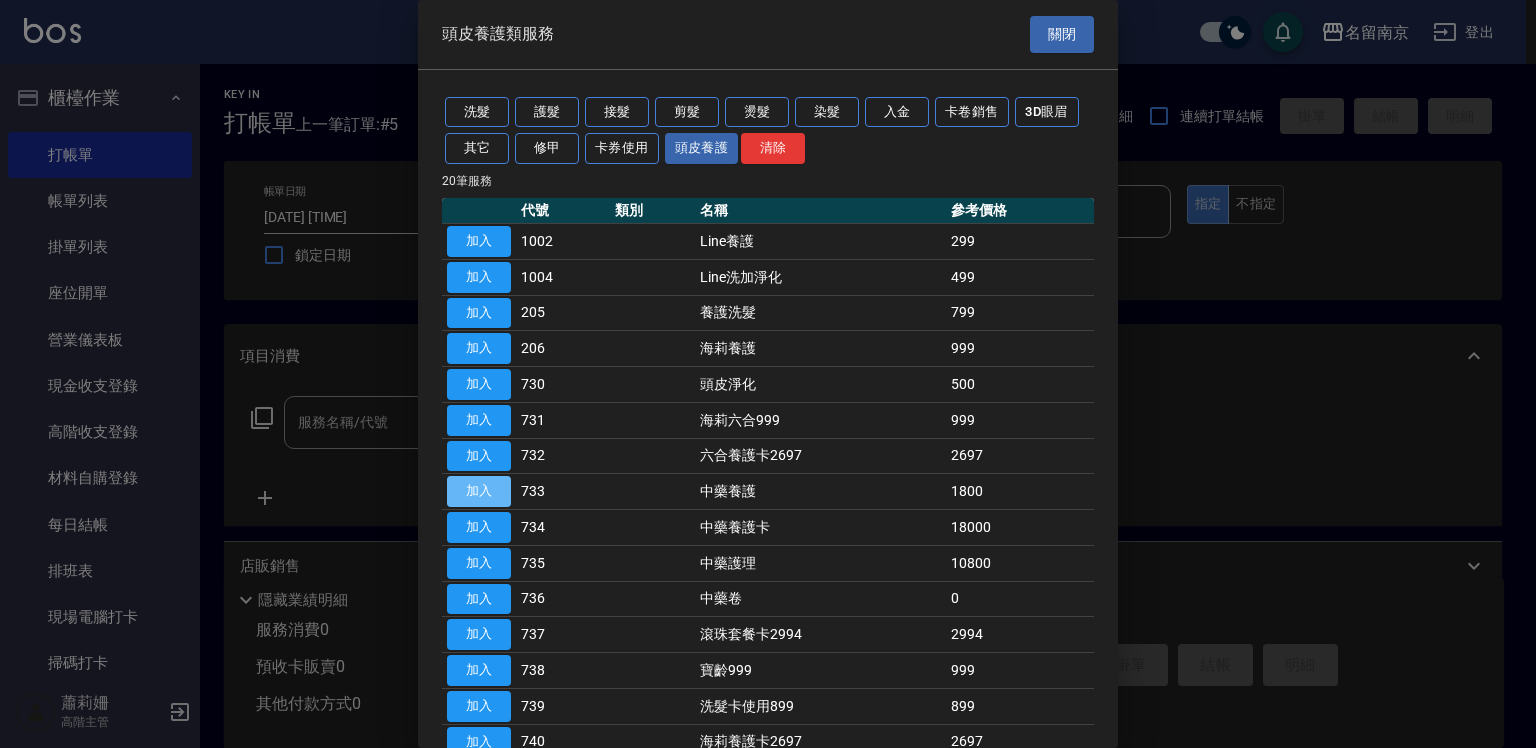 type on "中藥養護(733)" 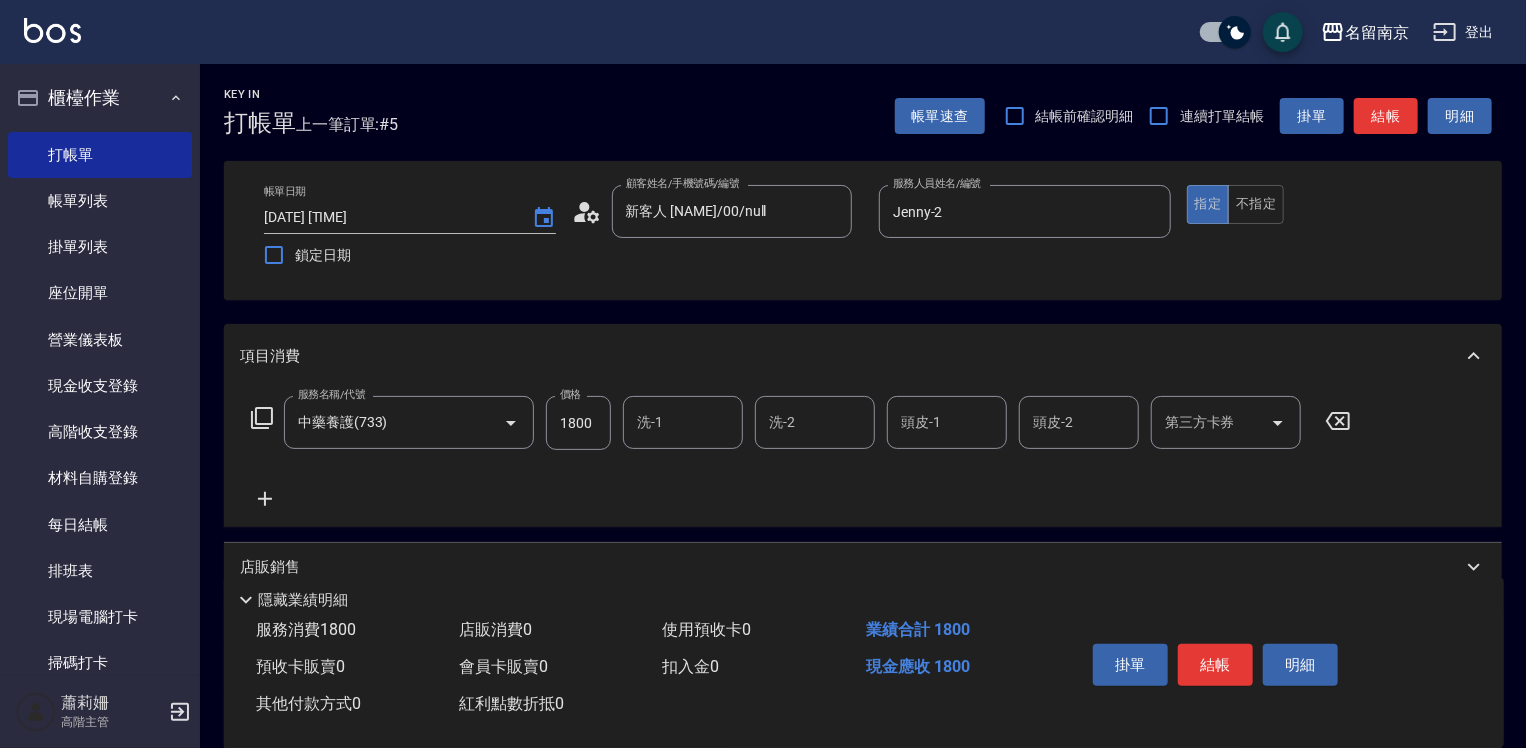 click on "洗-1 洗-1" at bounding box center (683, 422) 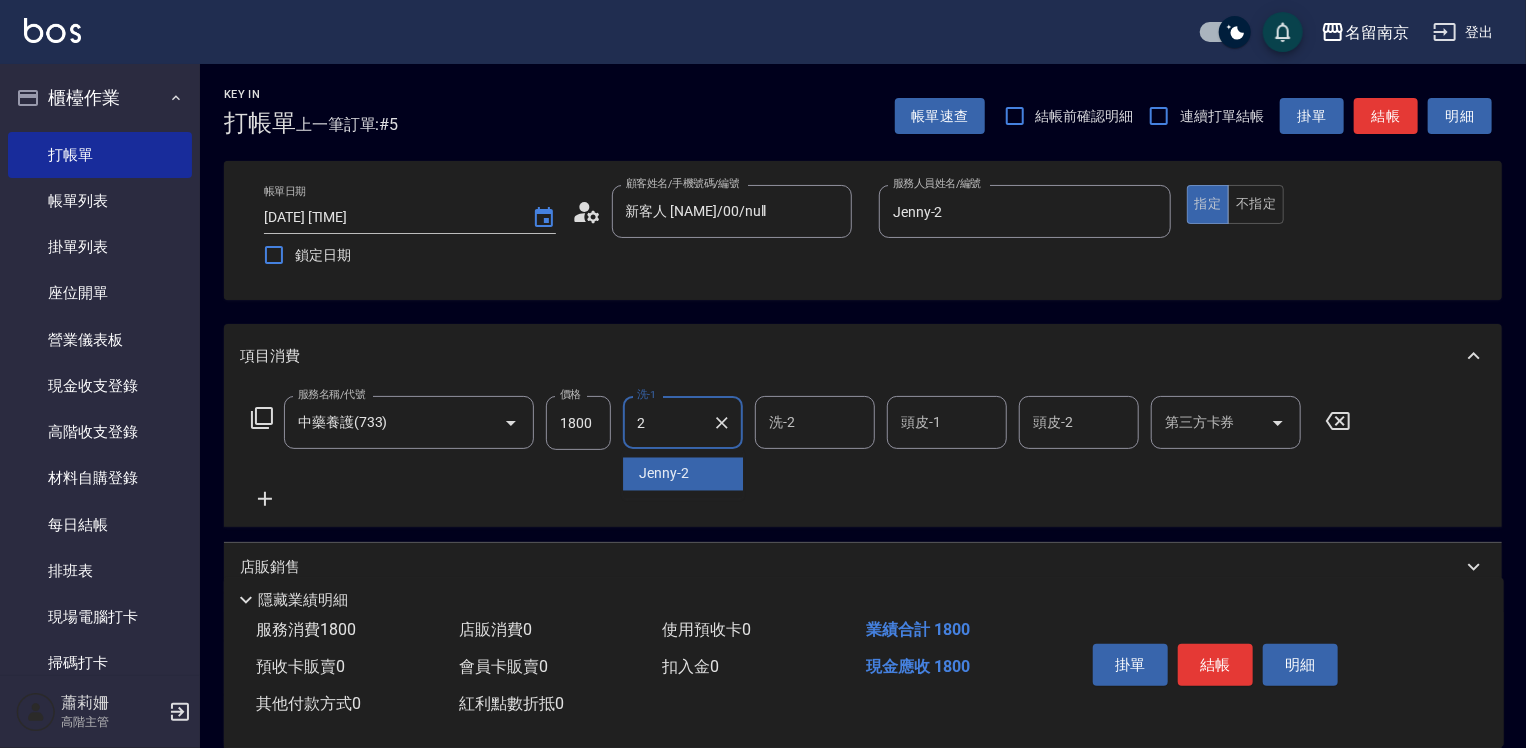 type on "Jenny-2" 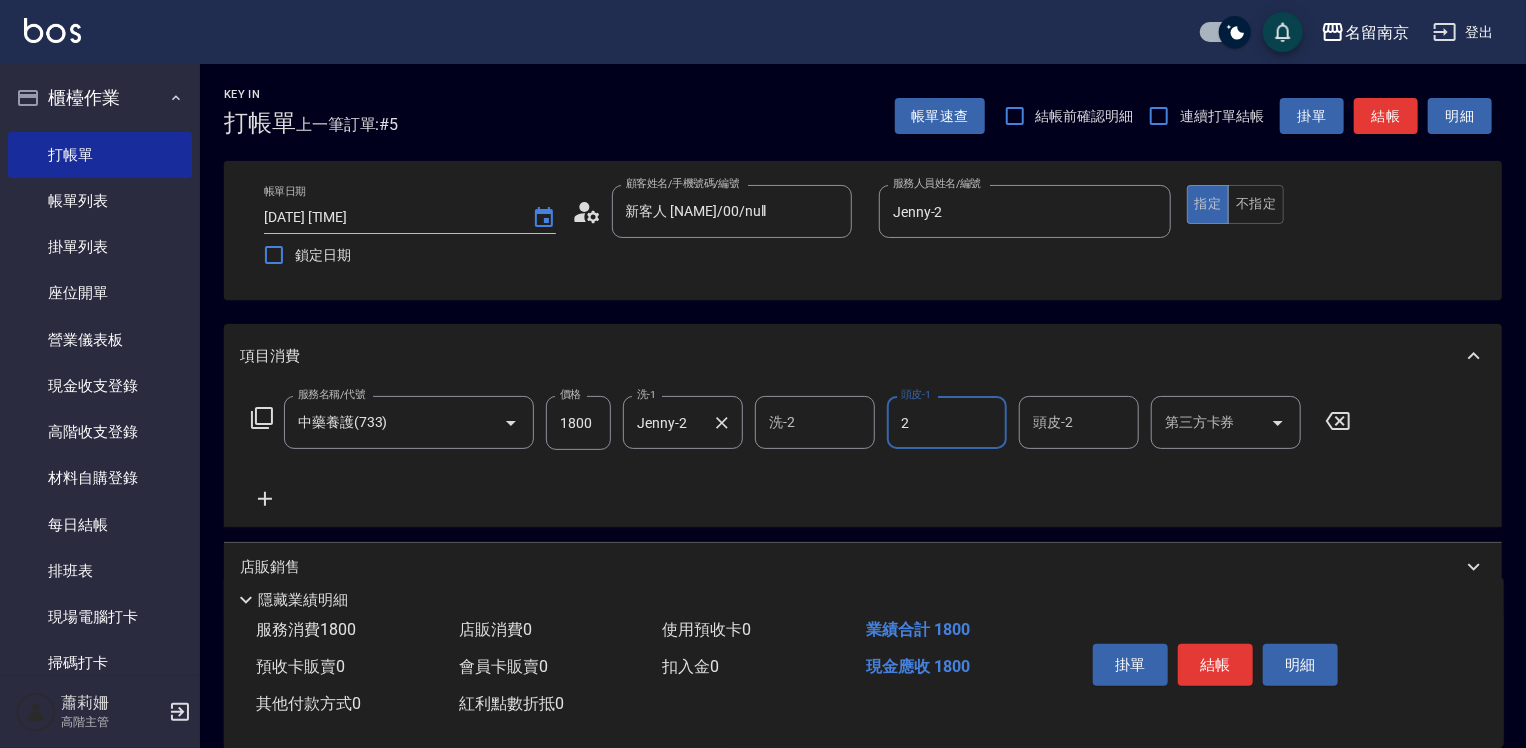 type on "Jenny-2" 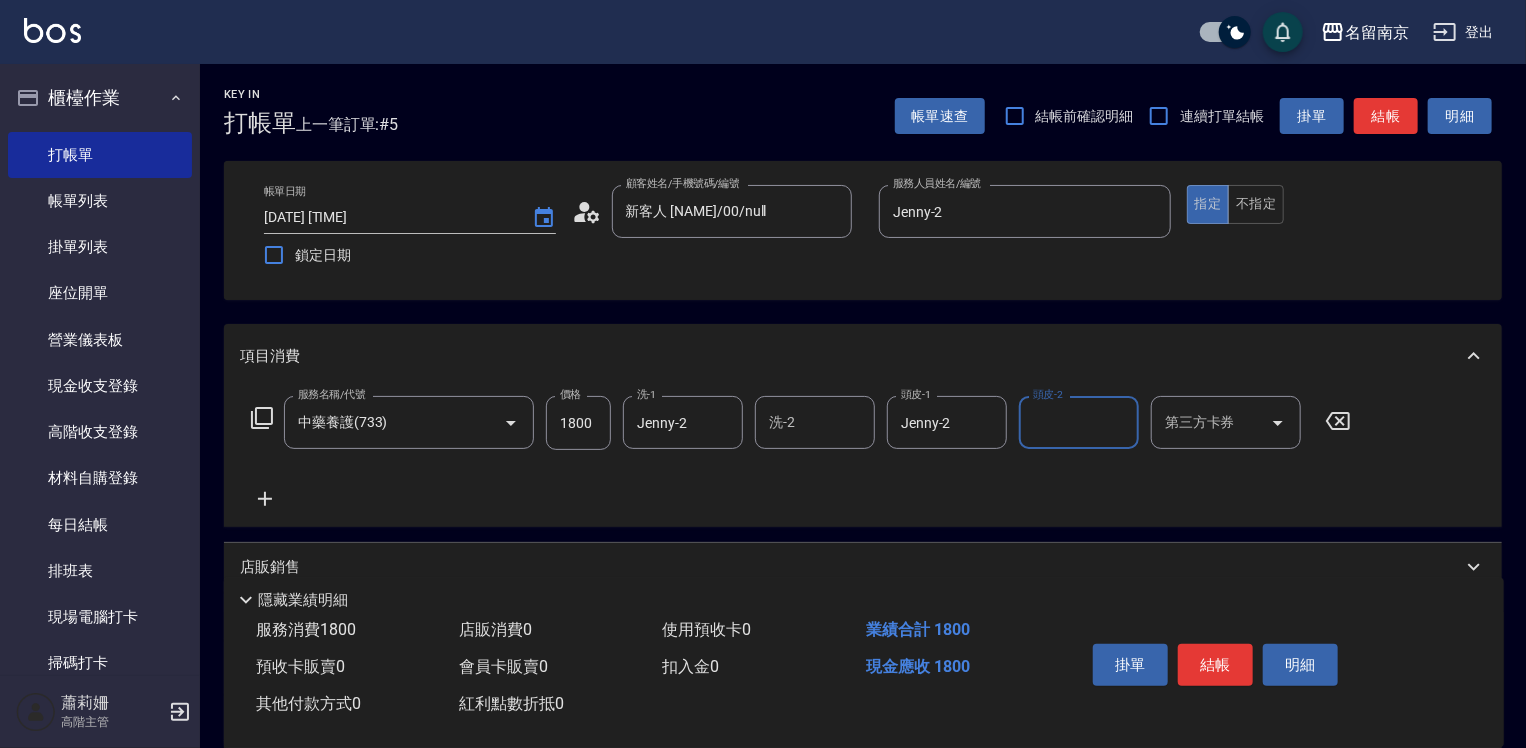 scroll, scrollTop: 200, scrollLeft: 0, axis: vertical 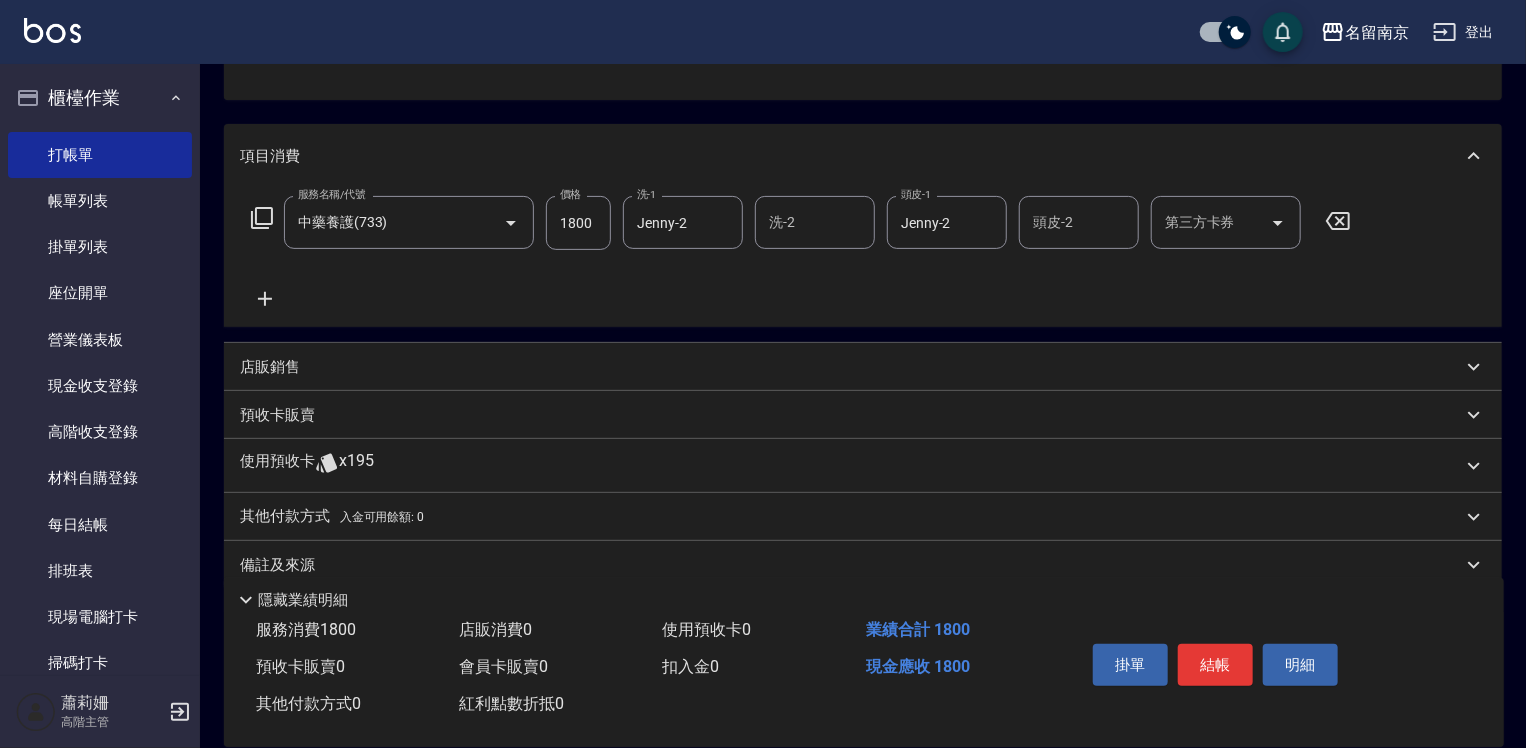 click on "店販銷售" at bounding box center (270, 367) 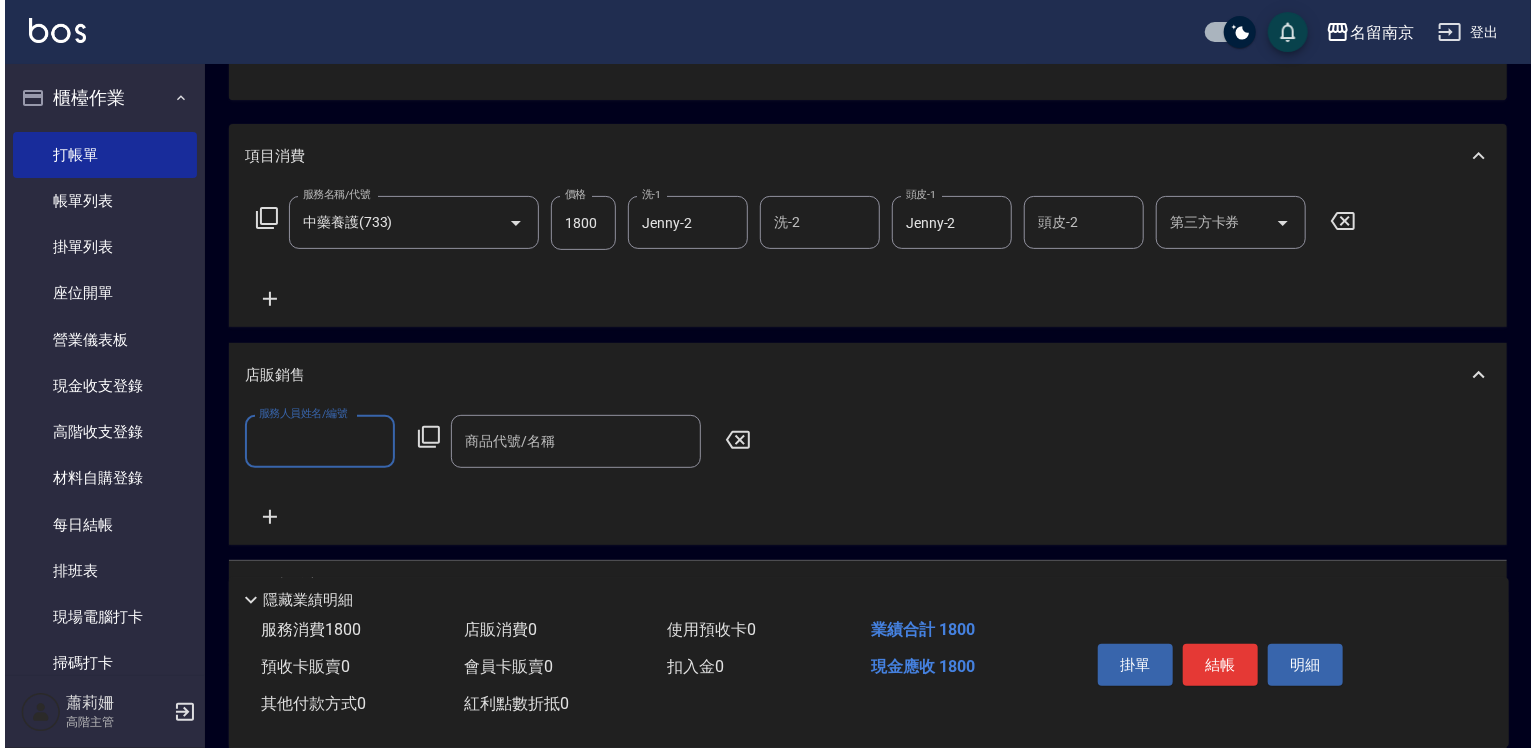 scroll, scrollTop: 0, scrollLeft: 0, axis: both 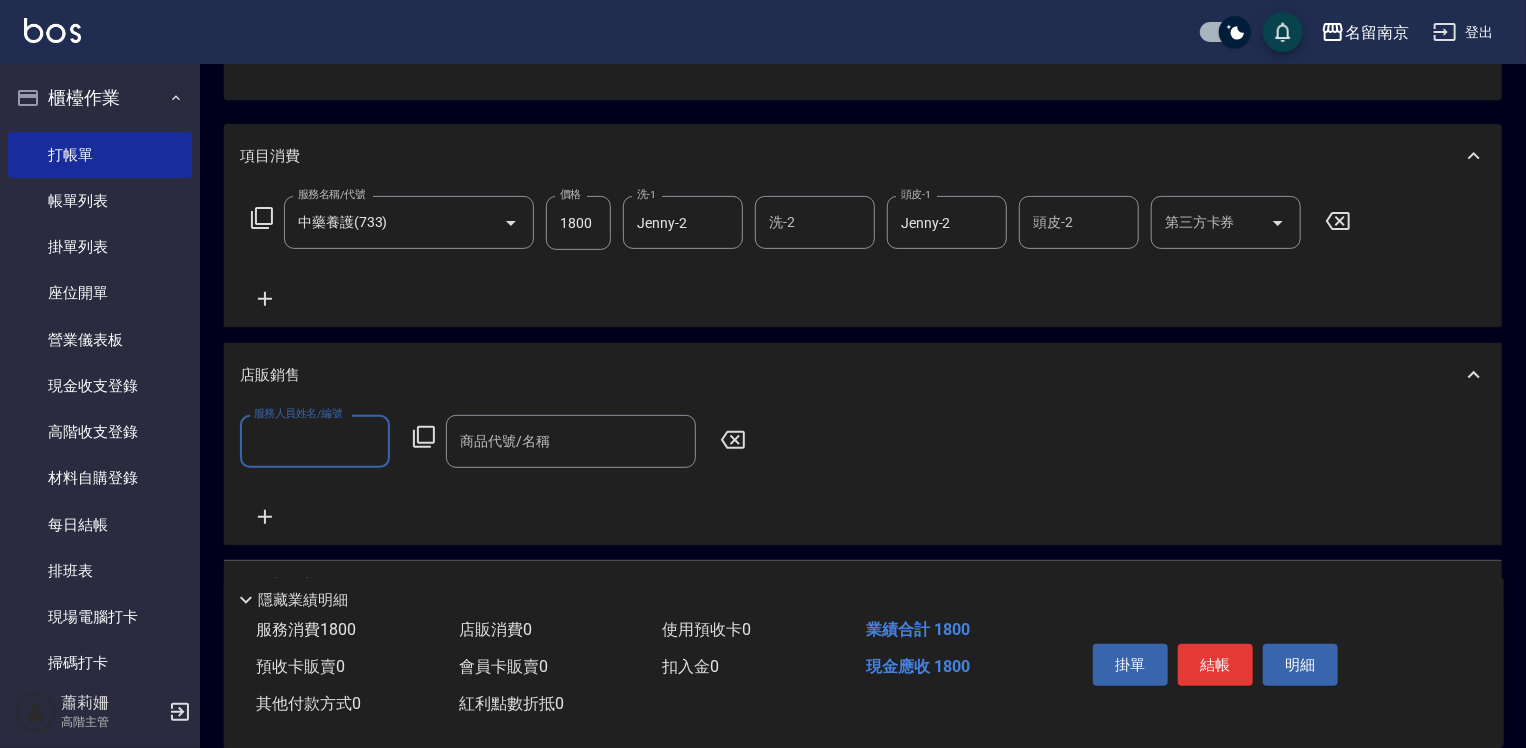click on "服務人員姓名/編號" at bounding box center [315, 441] 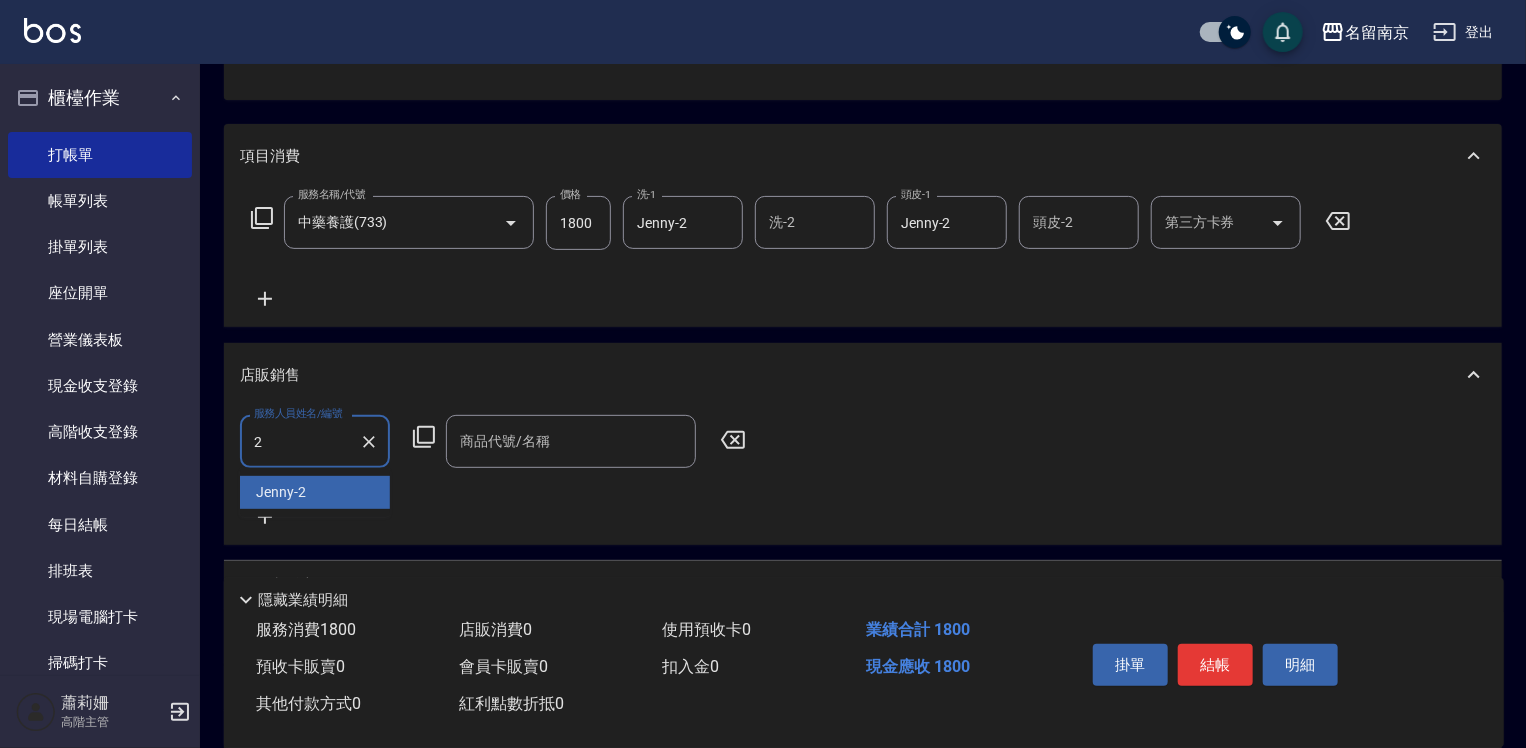 type on "Jenny-2" 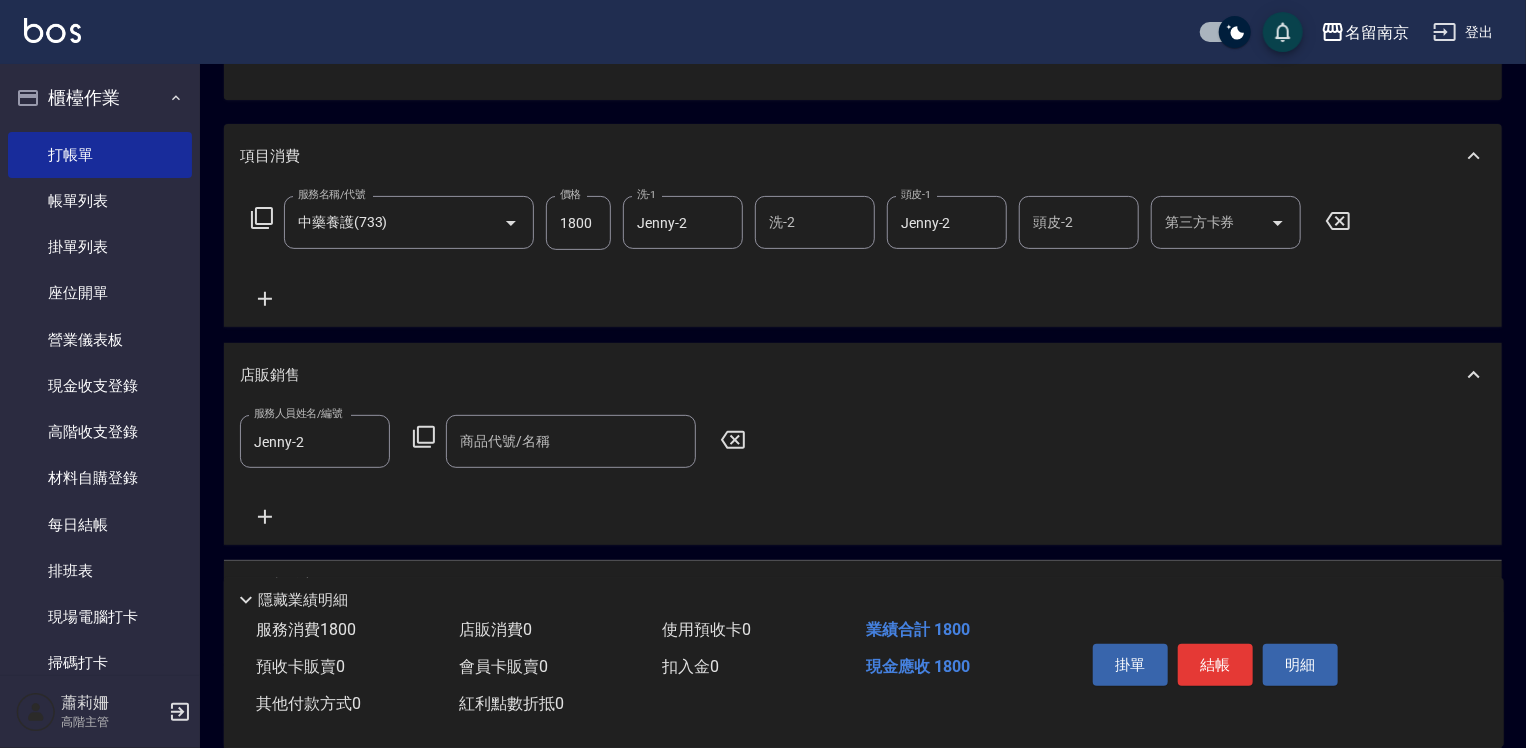 click 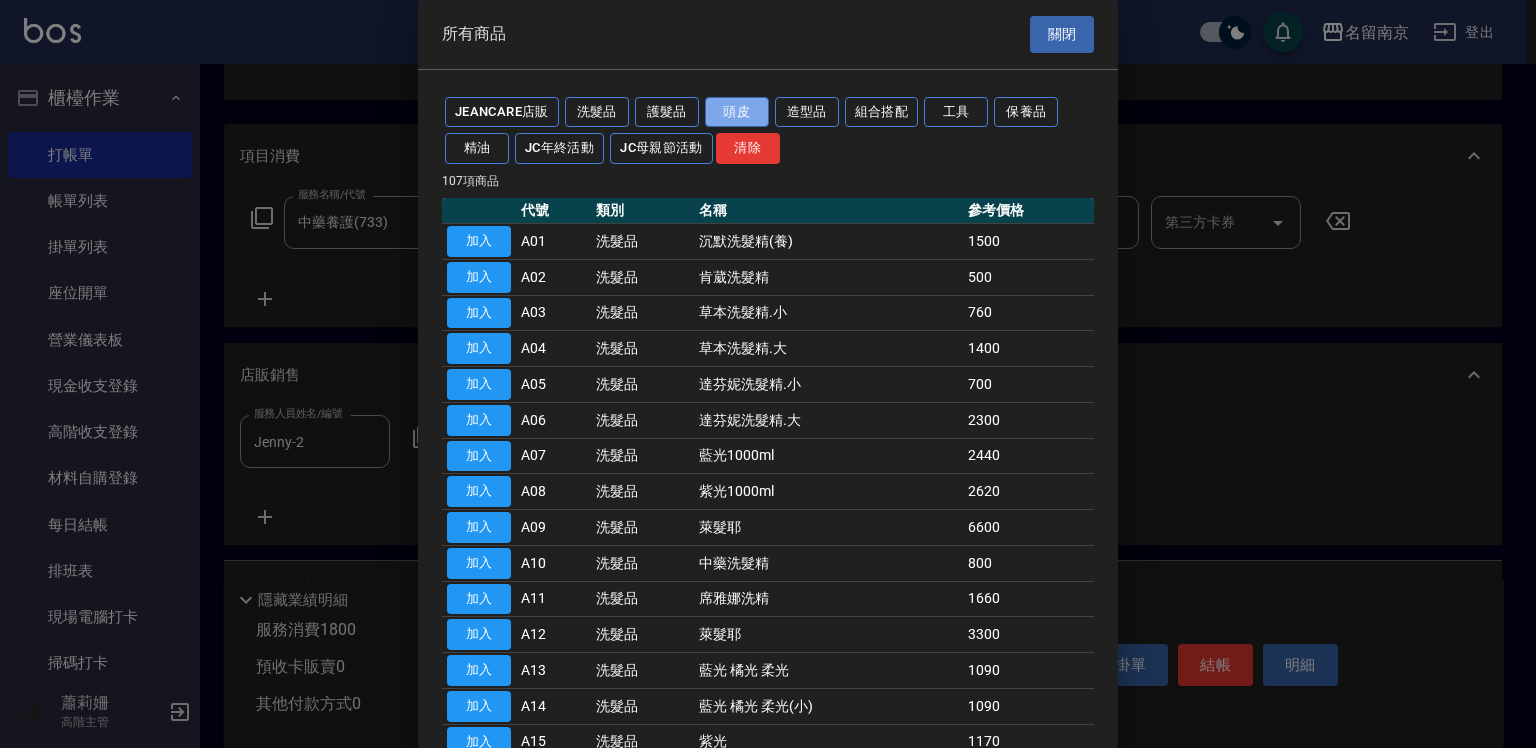 click on "頭皮" at bounding box center (737, 112) 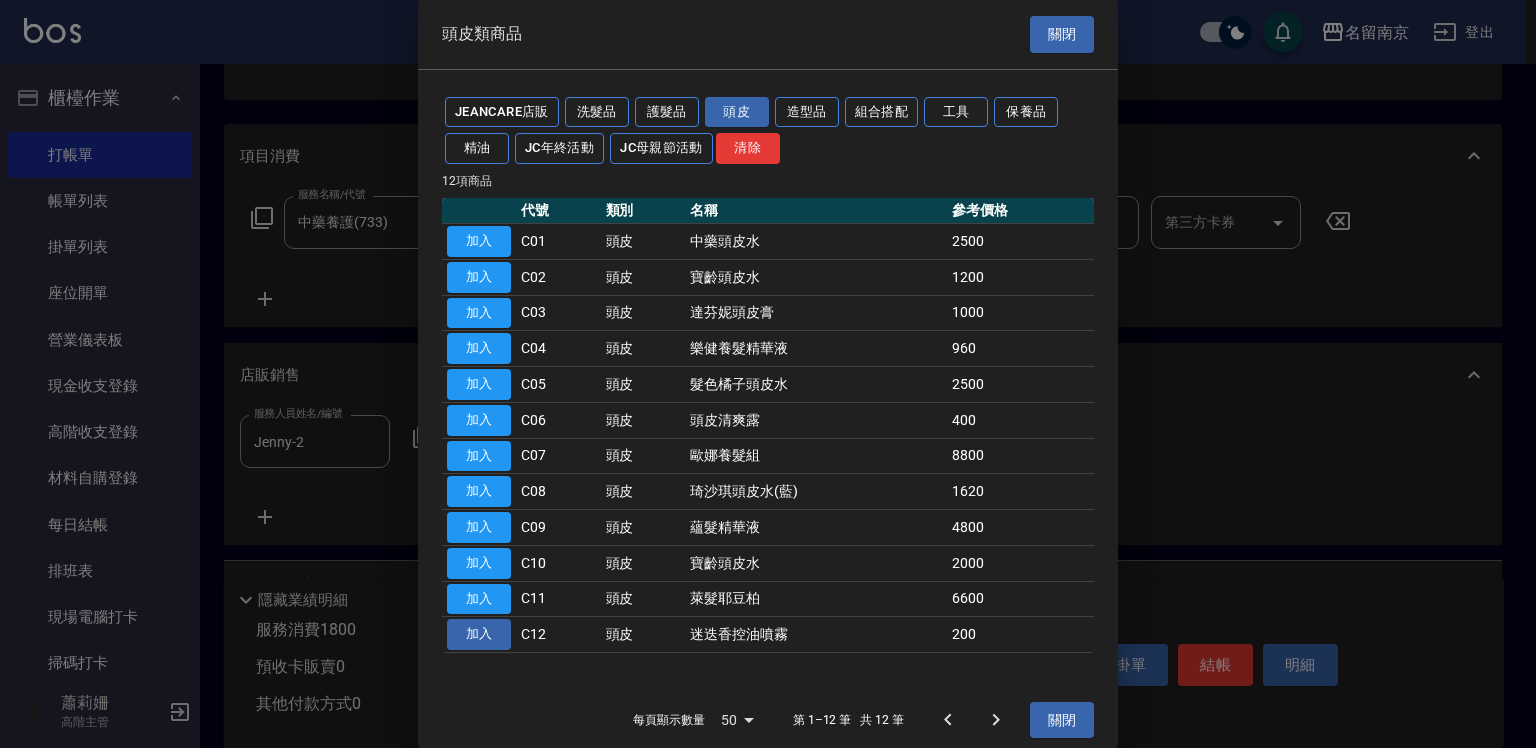 click on "加入" at bounding box center (479, 634) 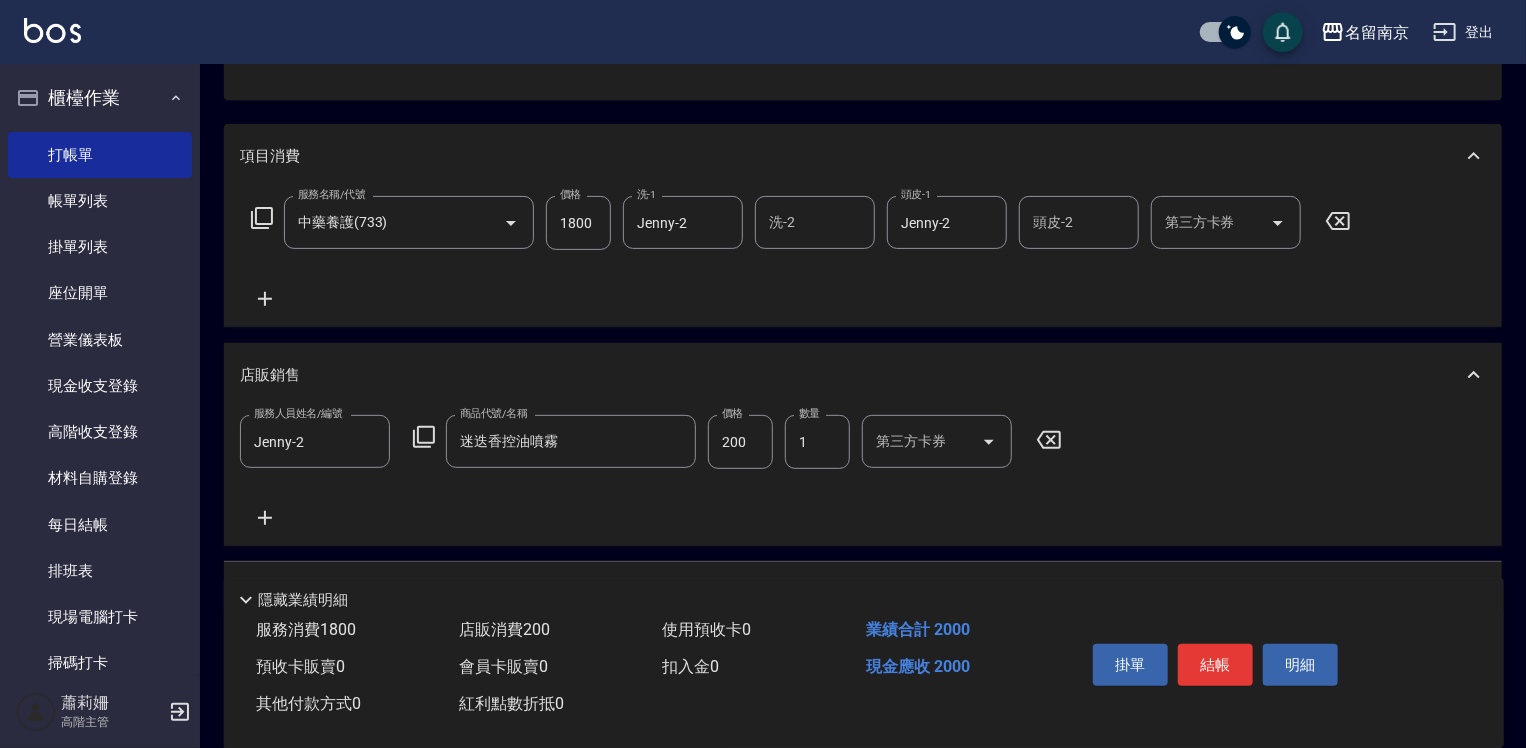 click 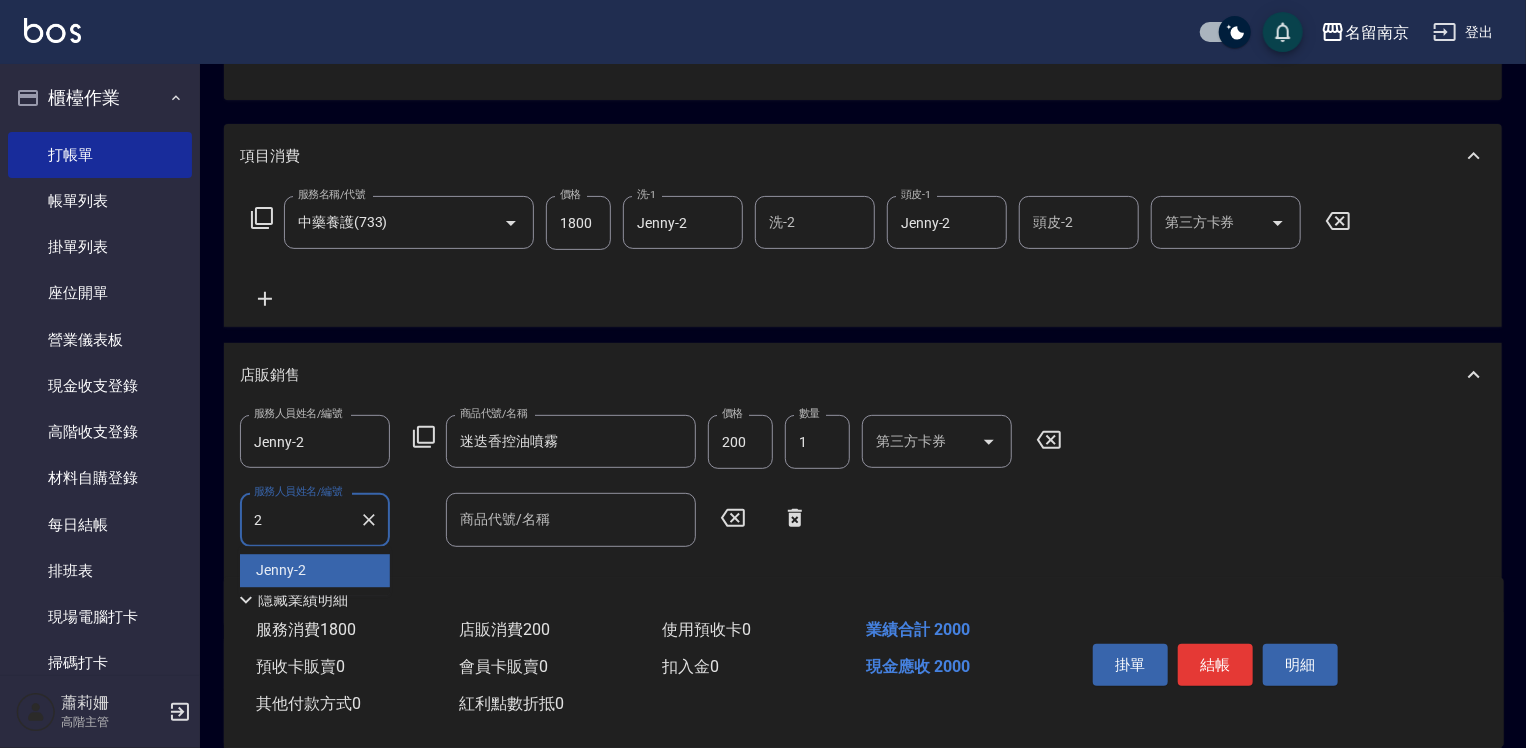 type on "Jenny-2" 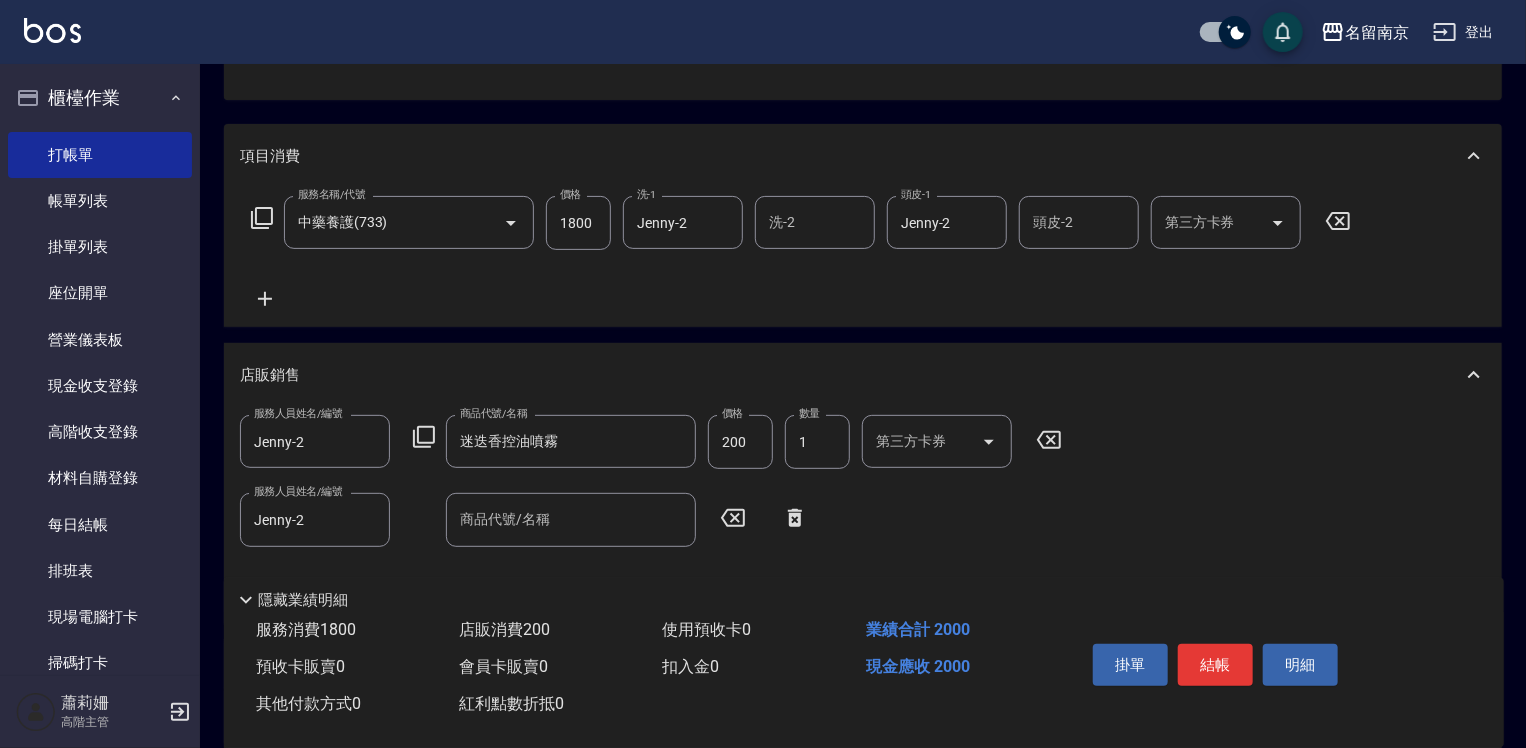 click 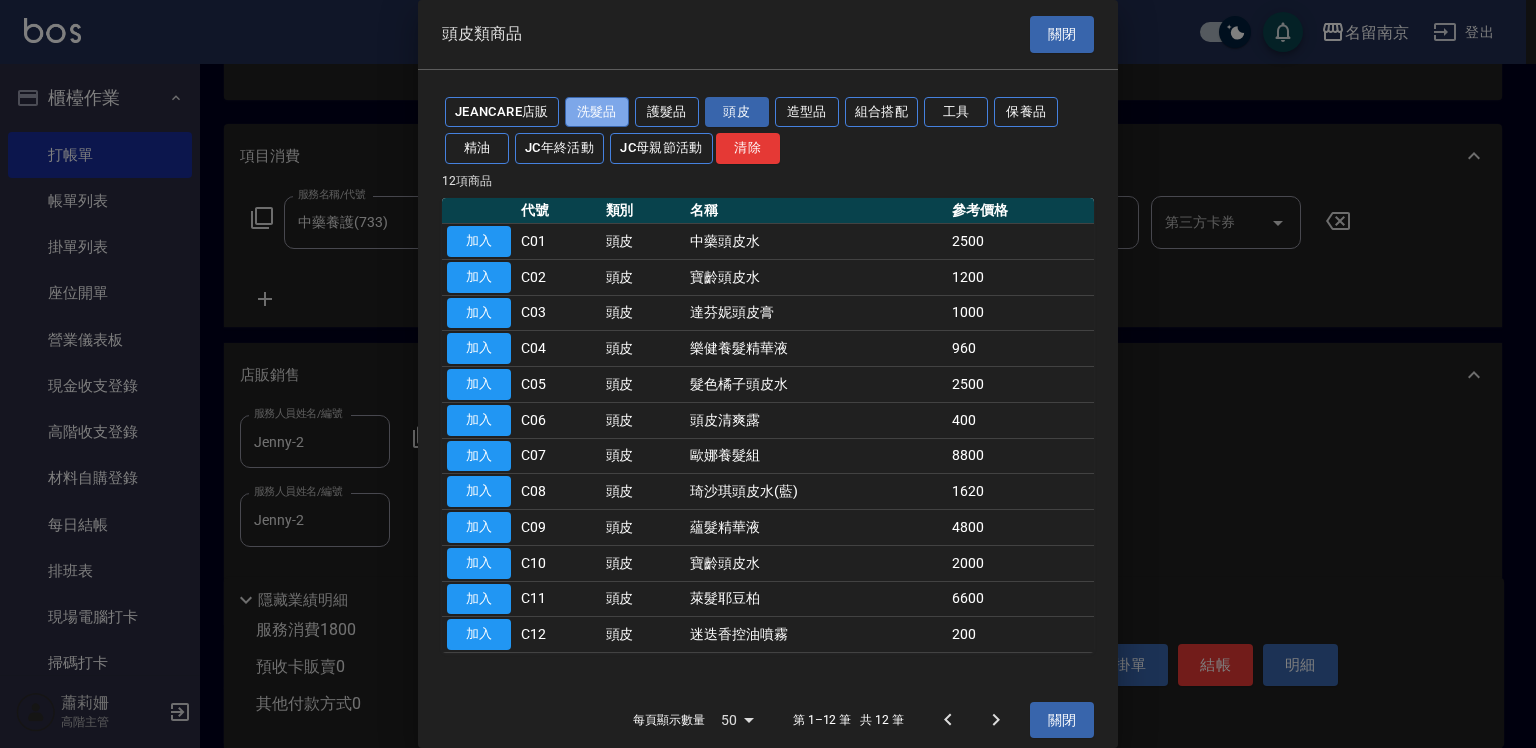 click on "洗髮品" at bounding box center [597, 112] 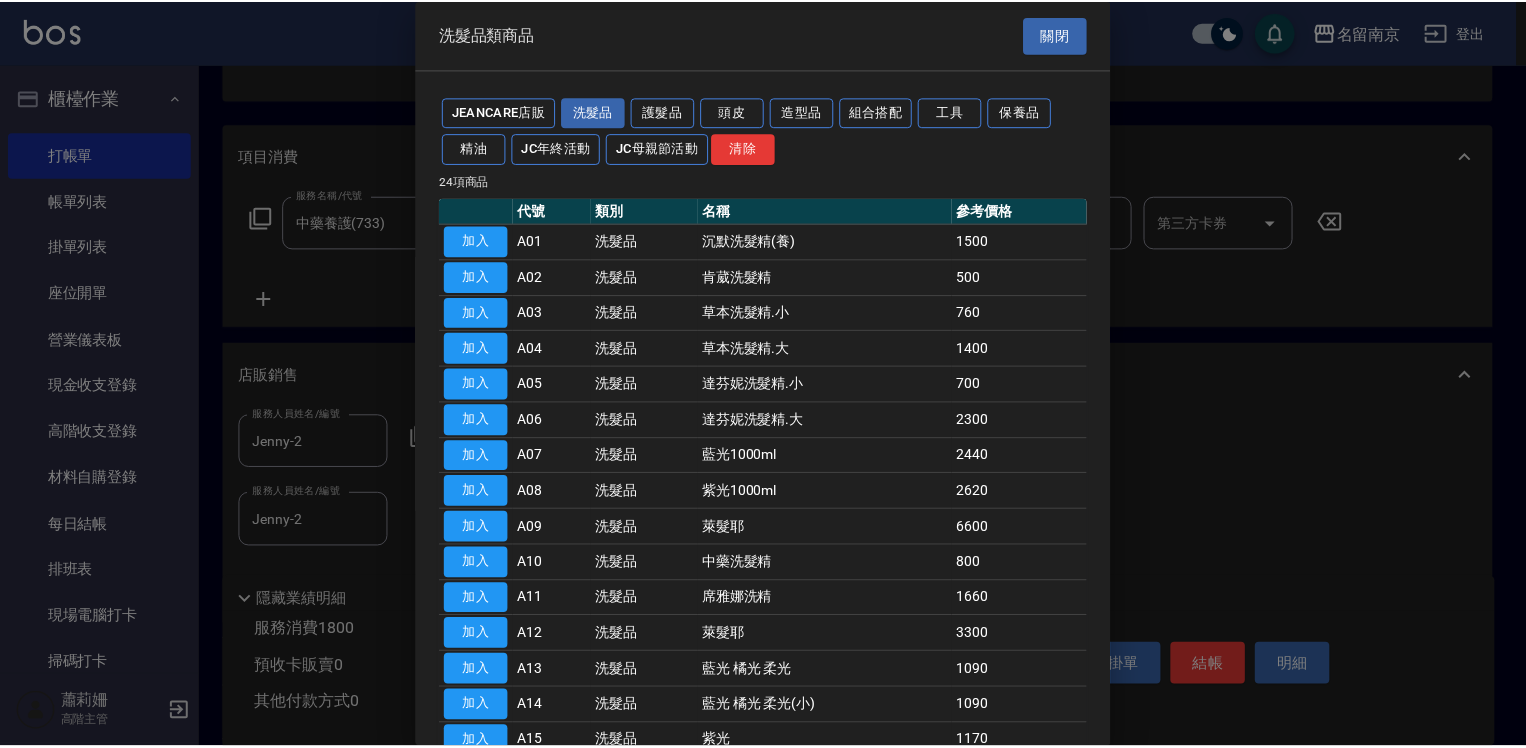 scroll, scrollTop: 438, scrollLeft: 0, axis: vertical 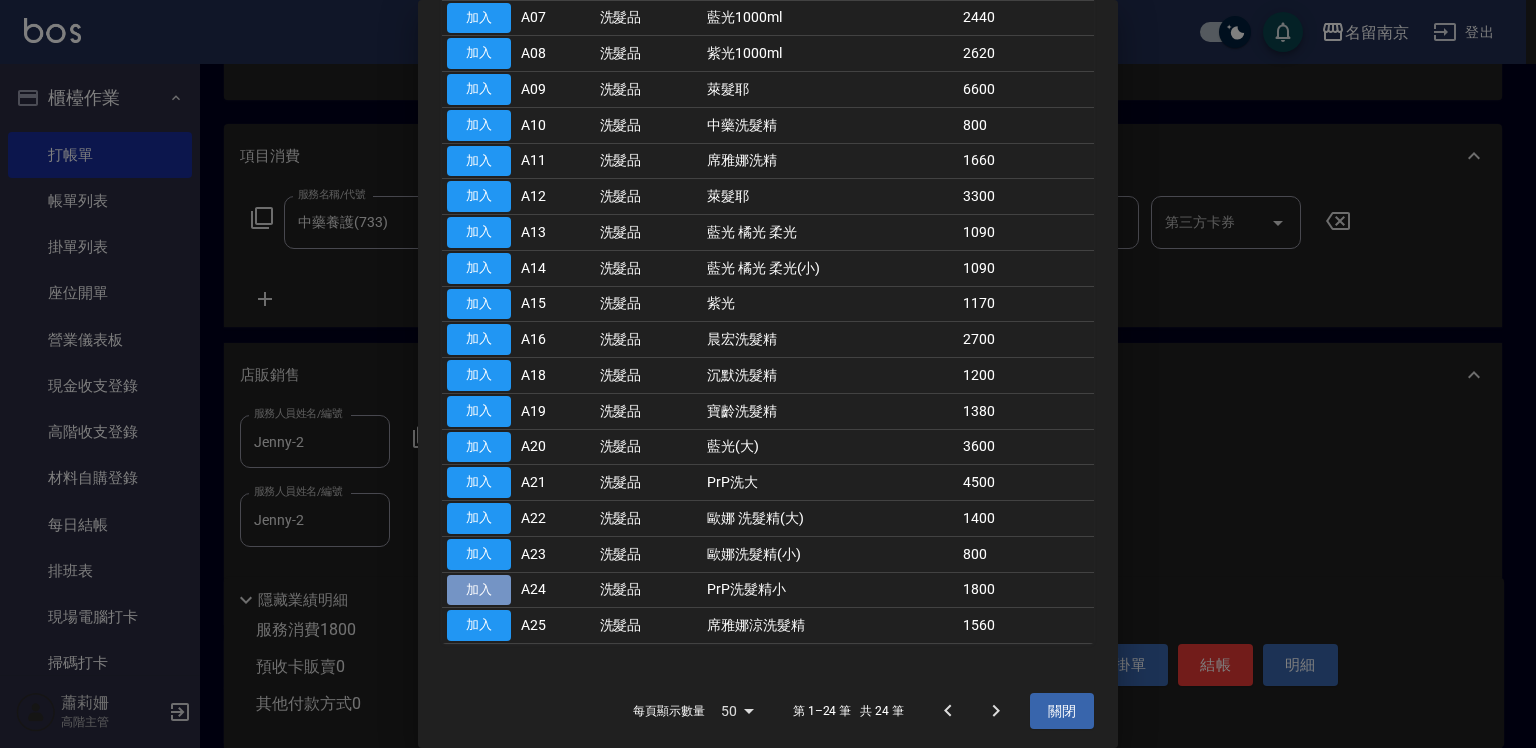 click on "加入" at bounding box center (479, 590) 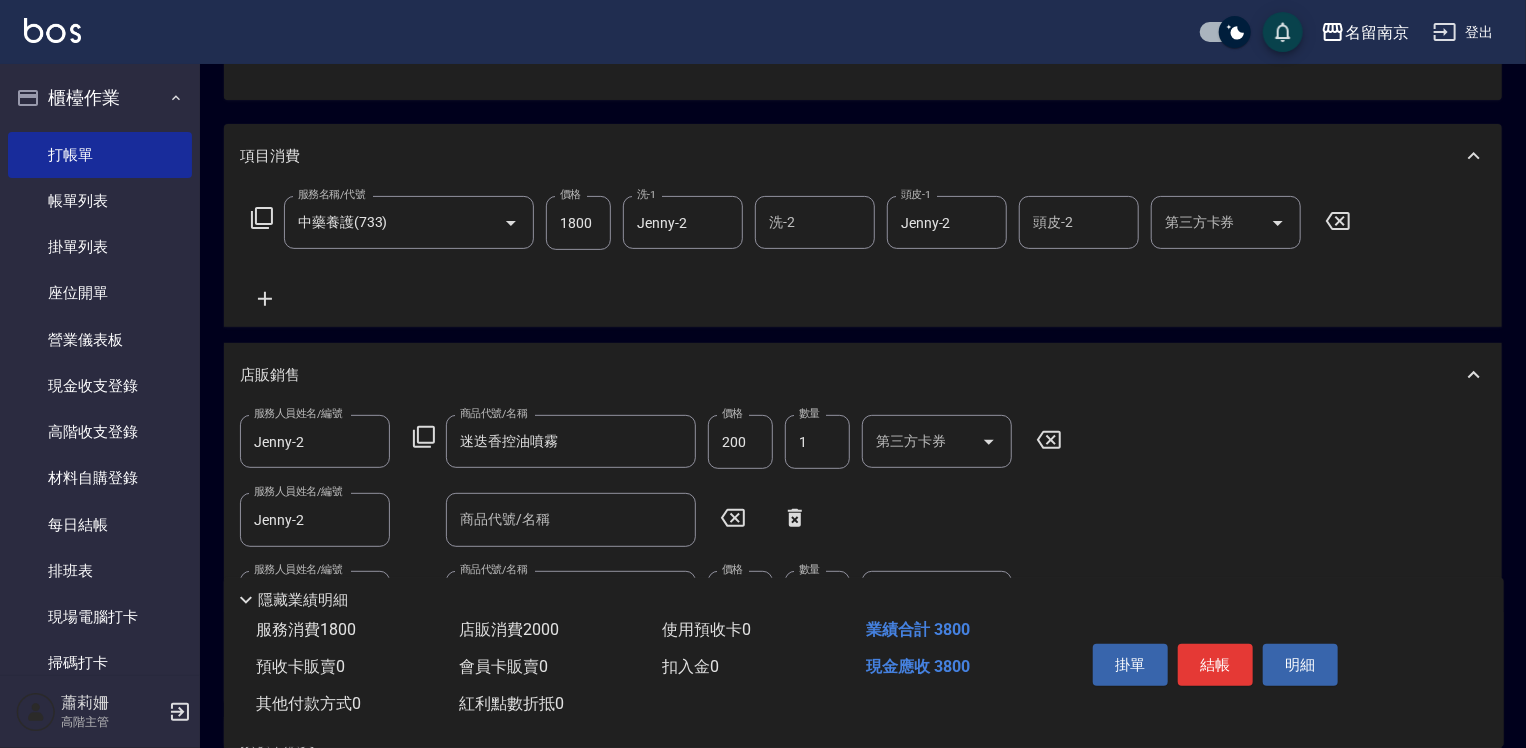 scroll, scrollTop: 400, scrollLeft: 0, axis: vertical 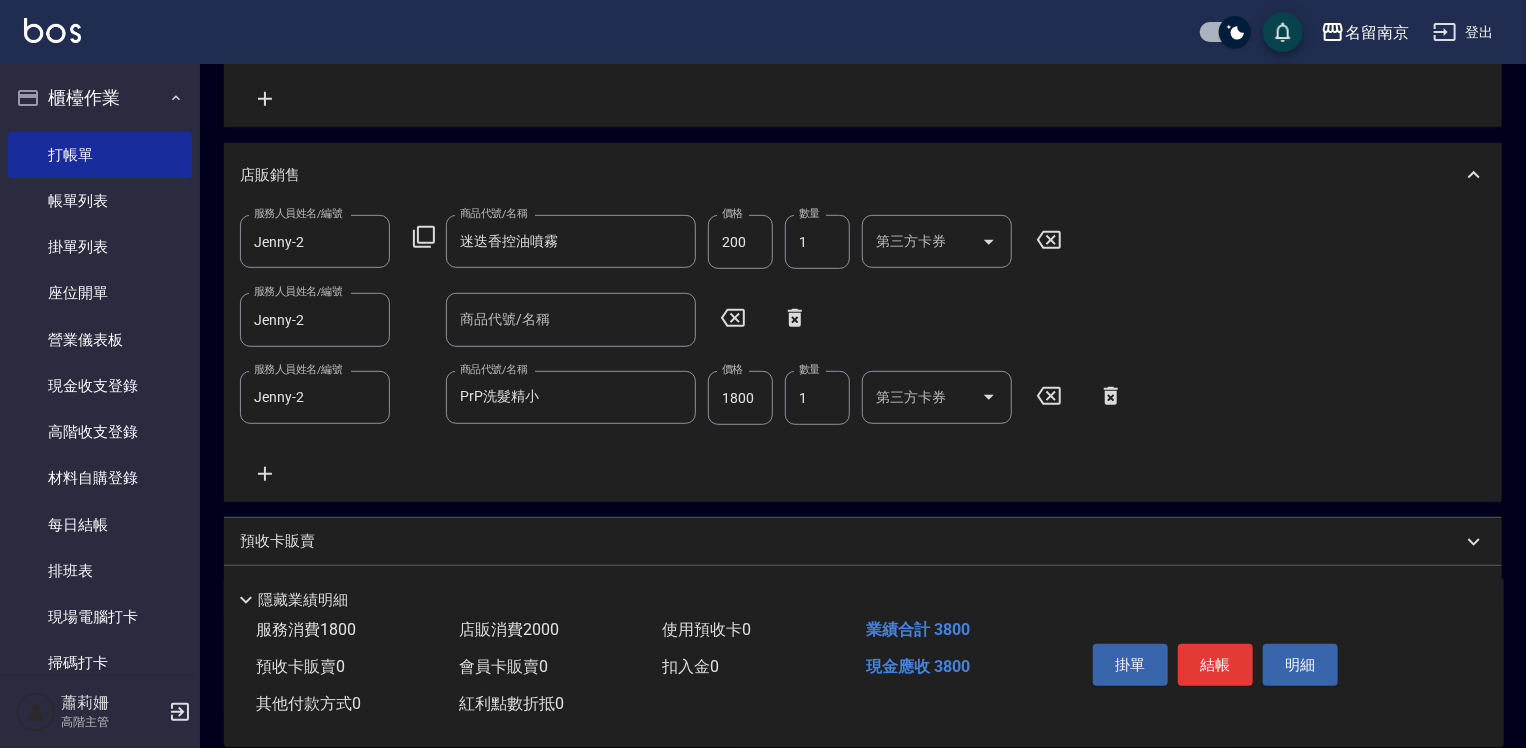 click on "1800" at bounding box center (740, 398) 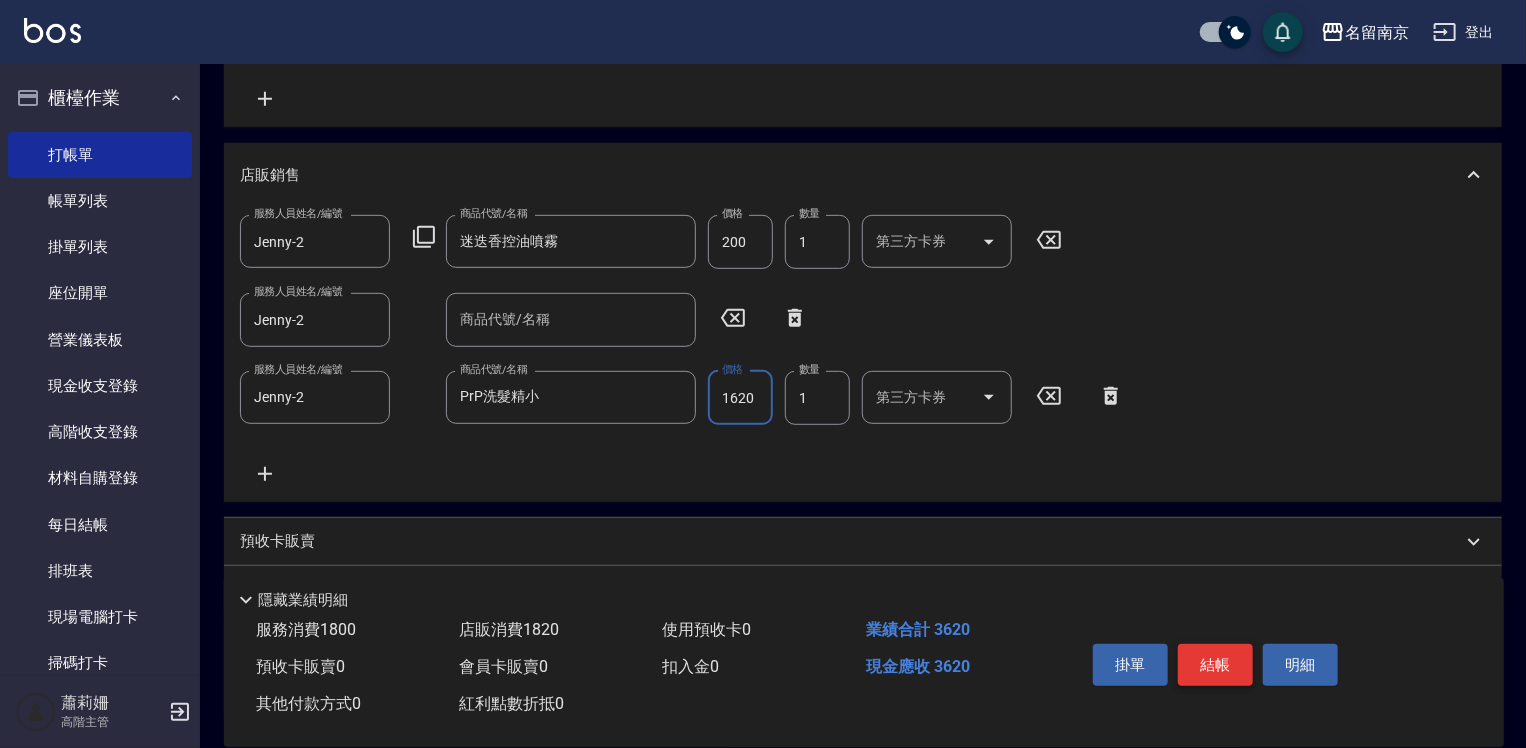 type on "1620" 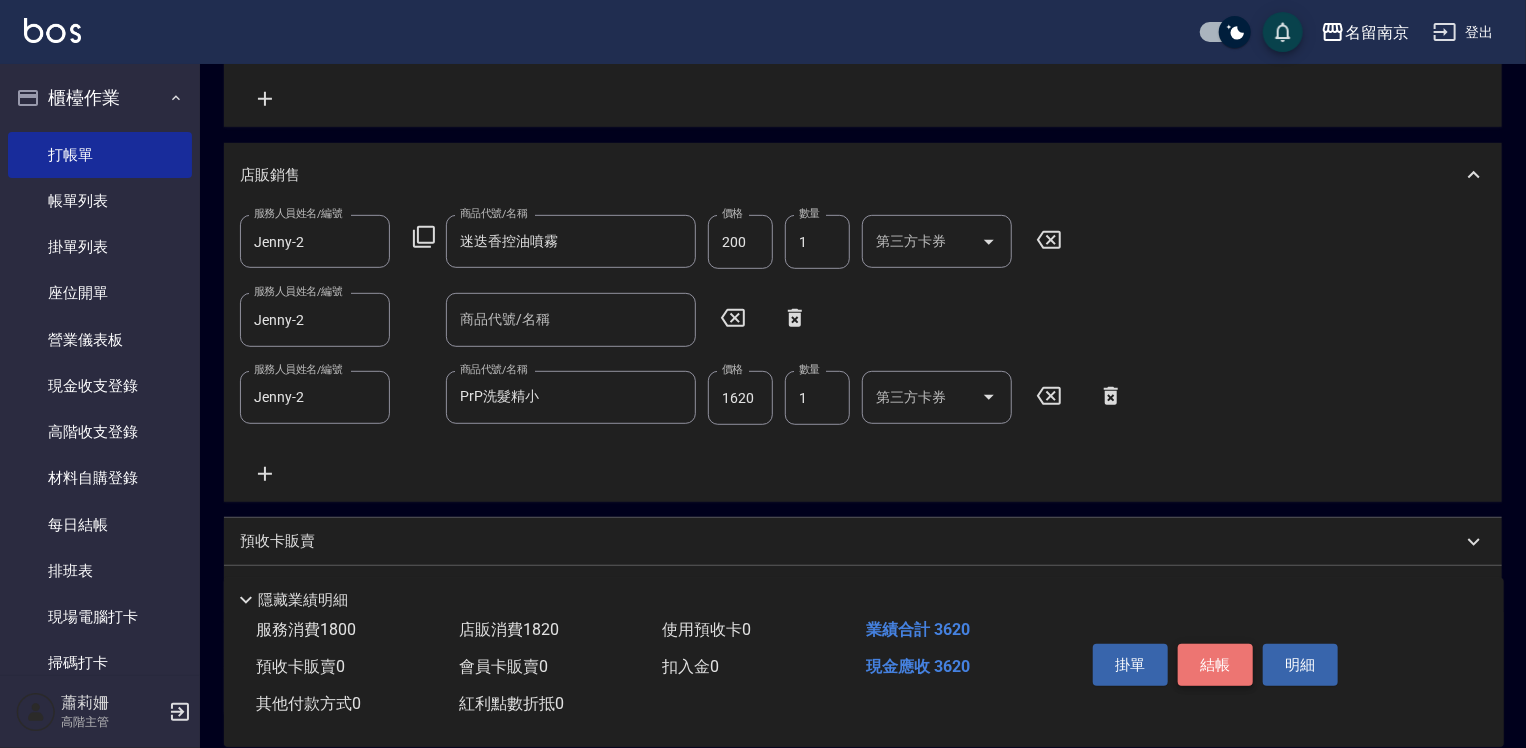 click on "結帳" at bounding box center [1215, 665] 